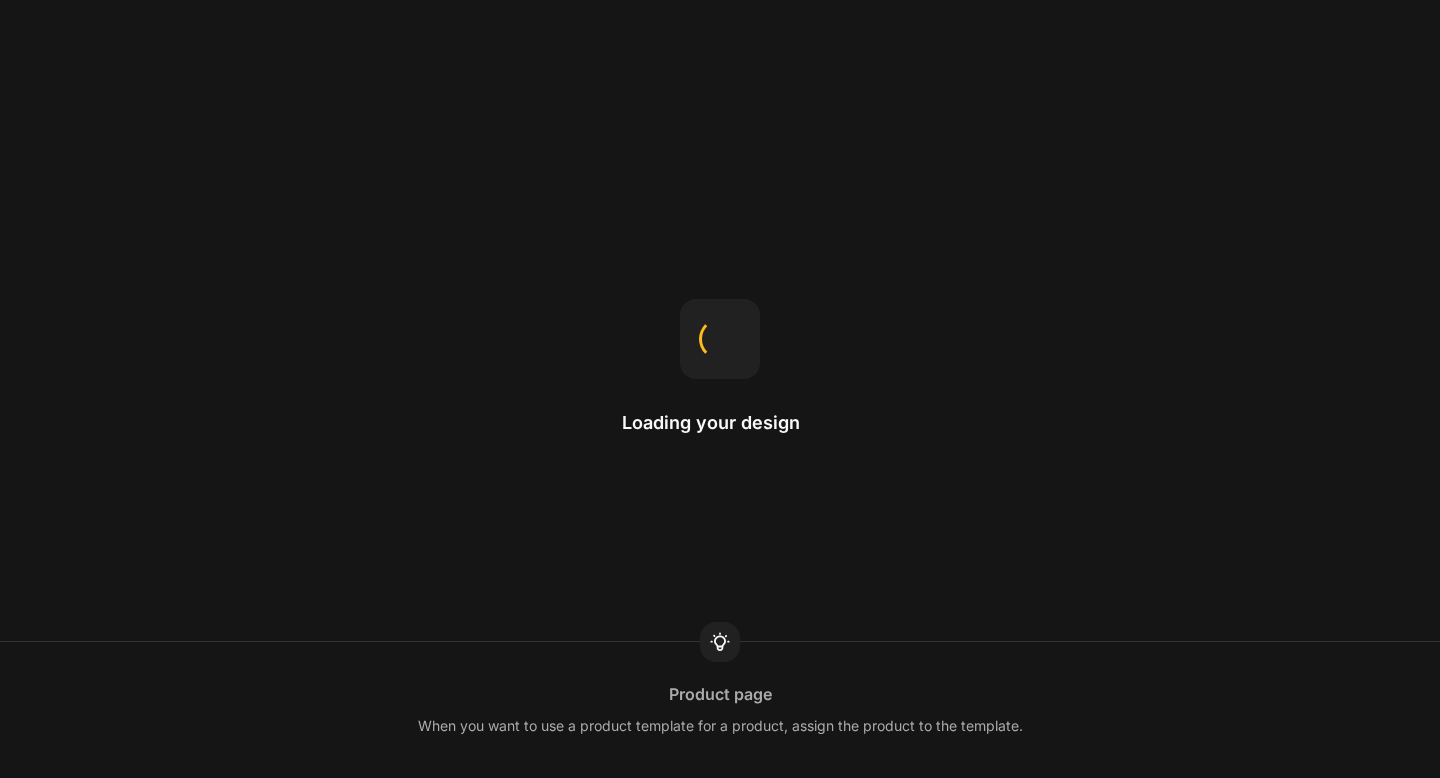 scroll, scrollTop: 0, scrollLeft: 0, axis: both 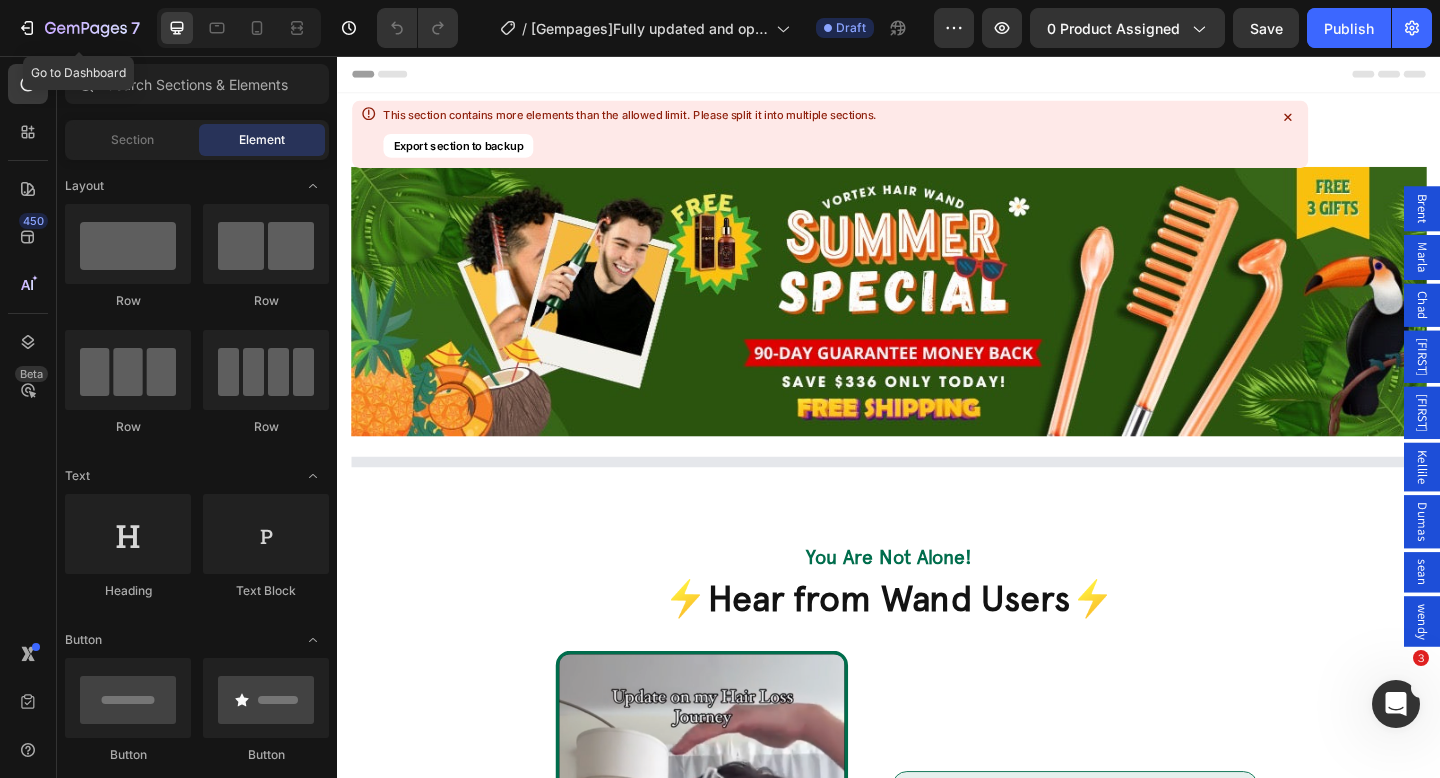 click on "7" 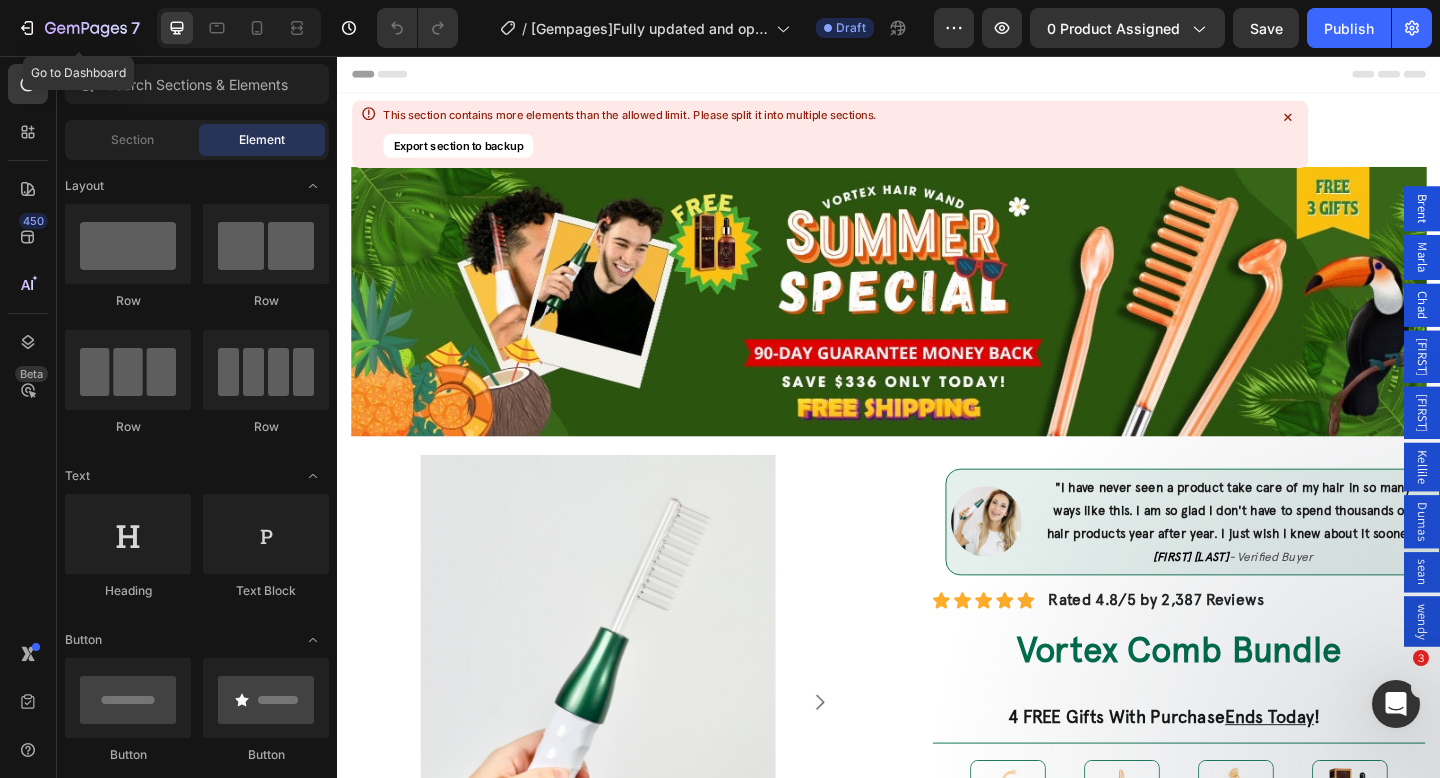 scroll, scrollTop: 0, scrollLeft: 0, axis: both 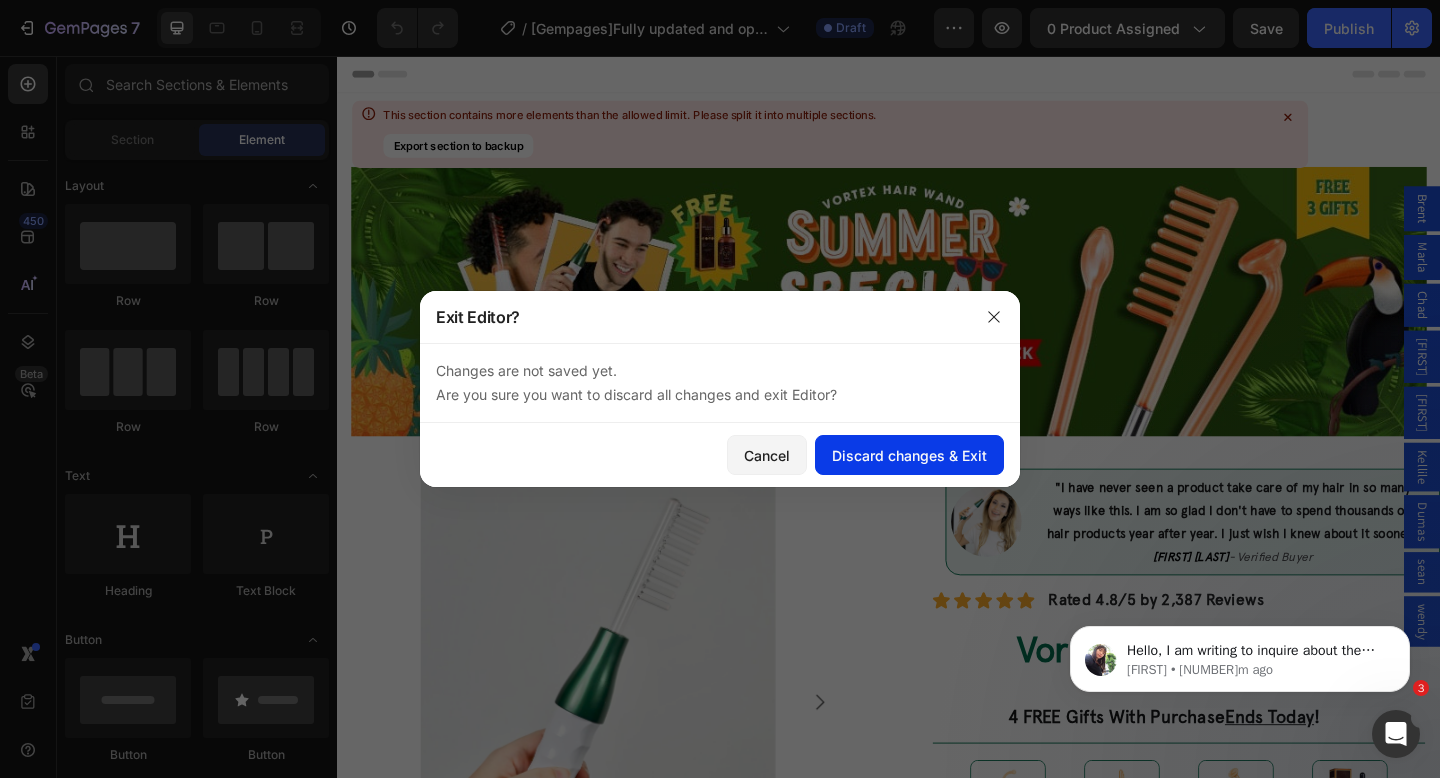 click on "Discard changes & Exit" 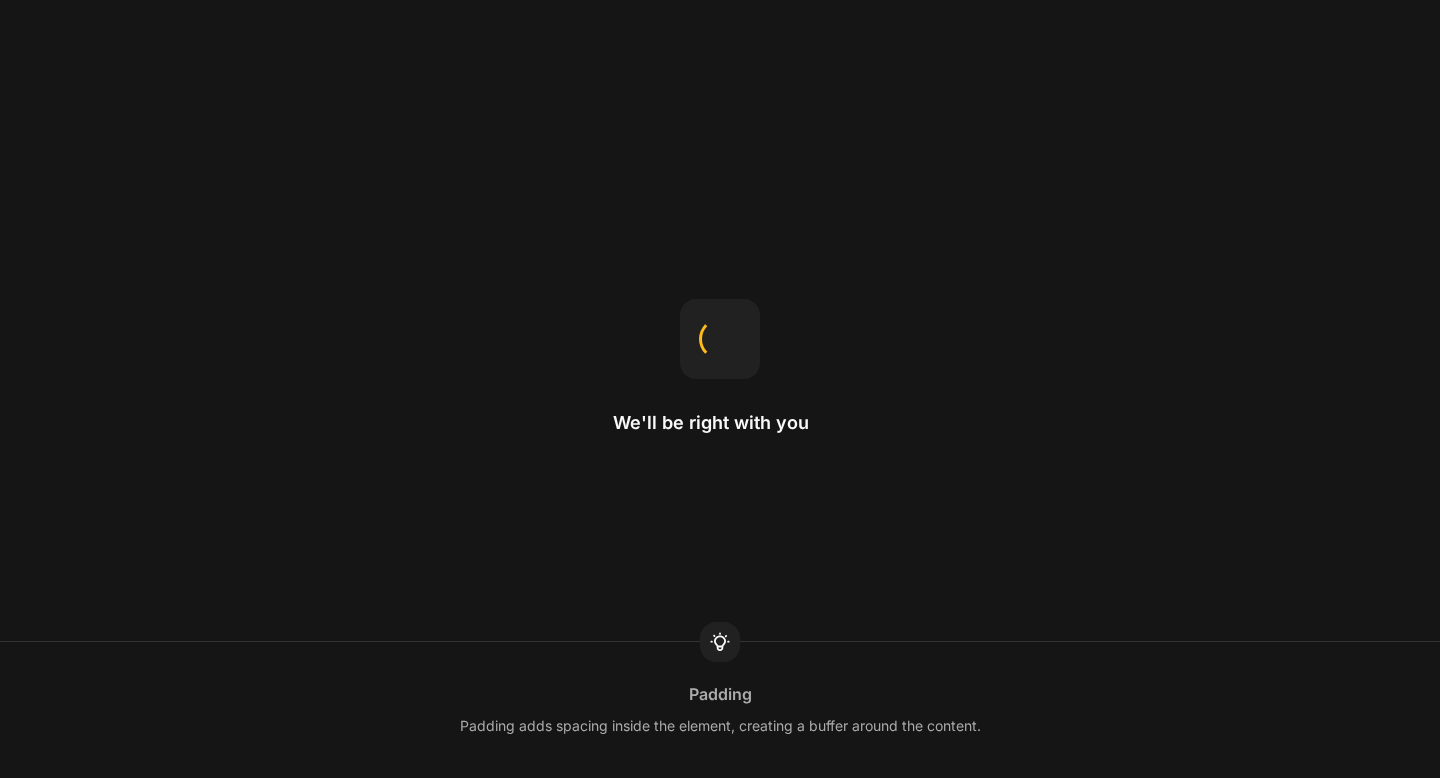scroll, scrollTop: 0, scrollLeft: 0, axis: both 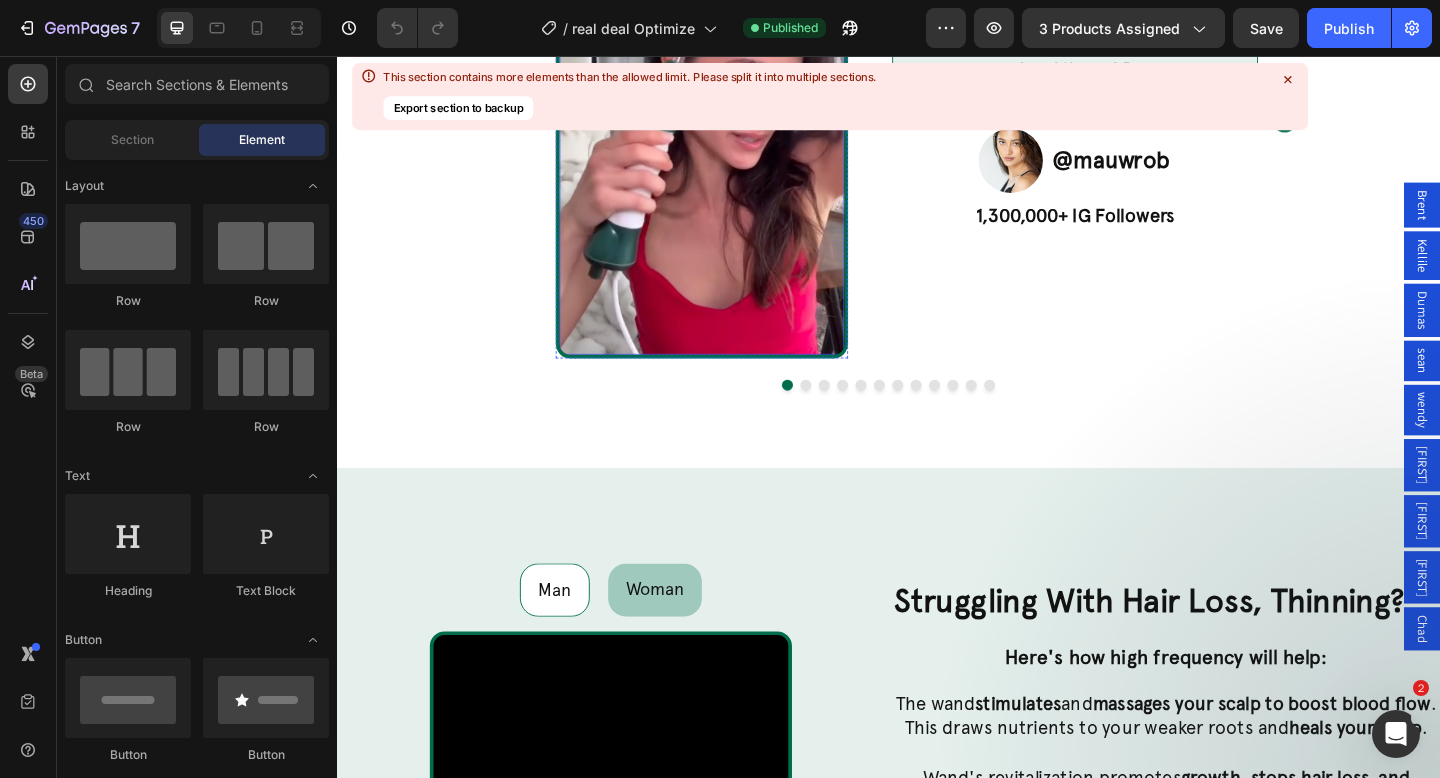 click at bounding box center (734, 104) 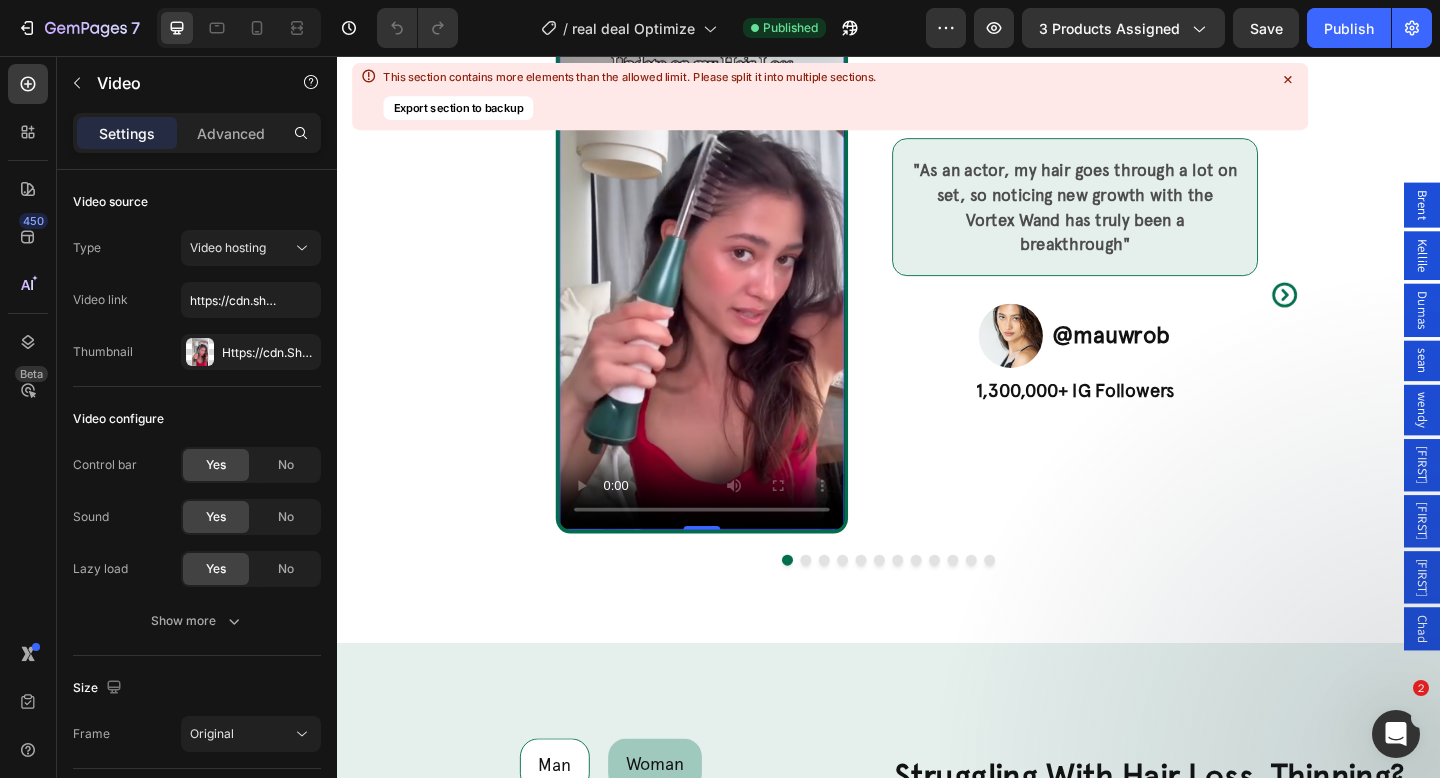 scroll, scrollTop: 1919, scrollLeft: 0, axis: vertical 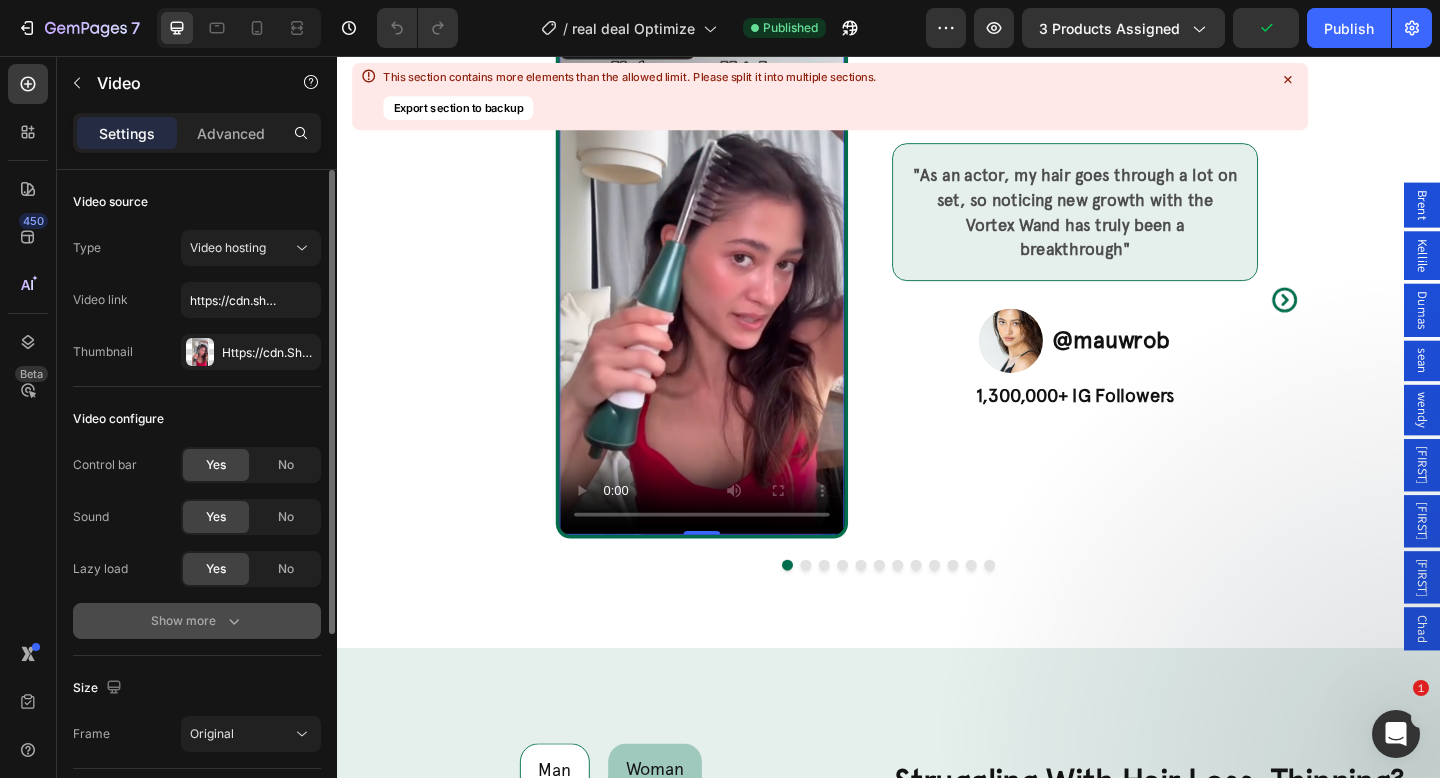 click 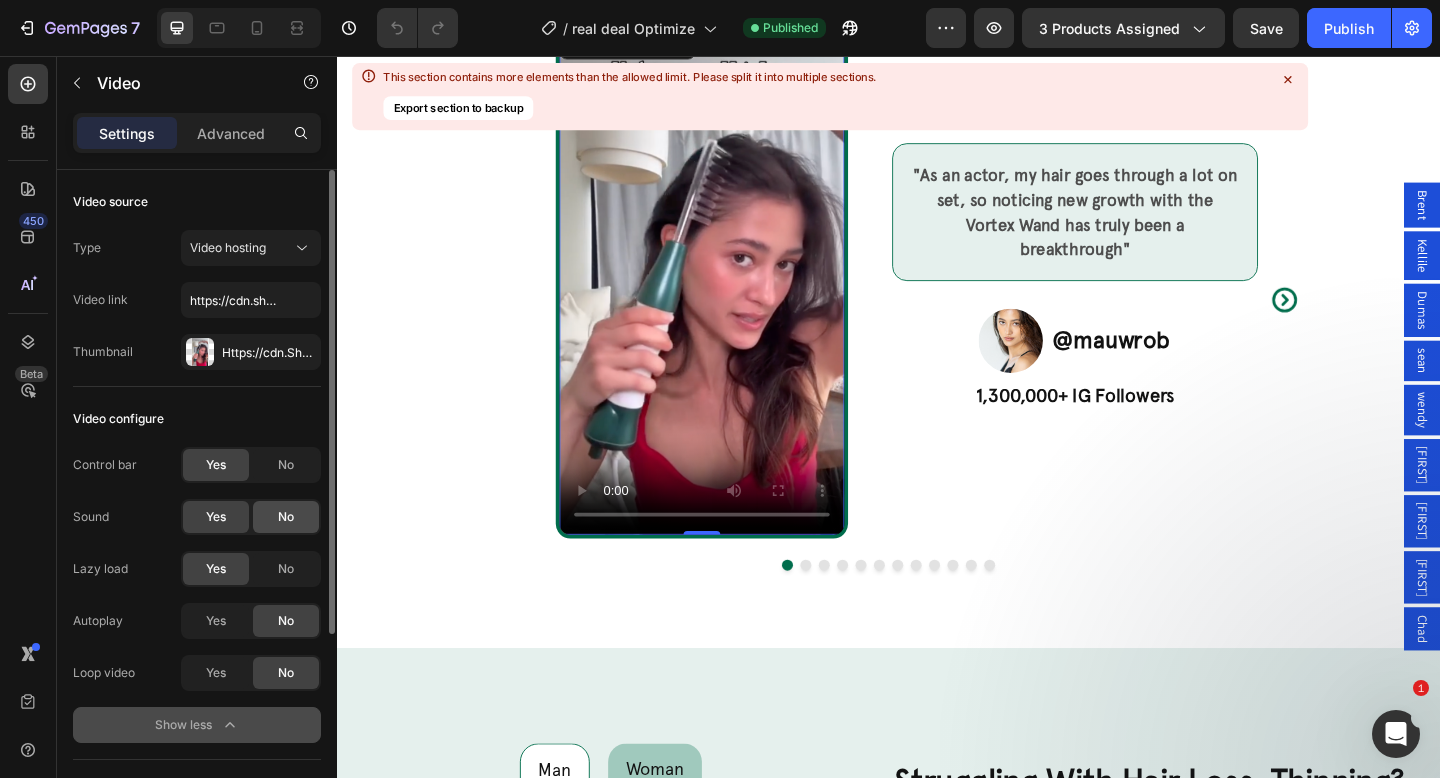 click on "No" 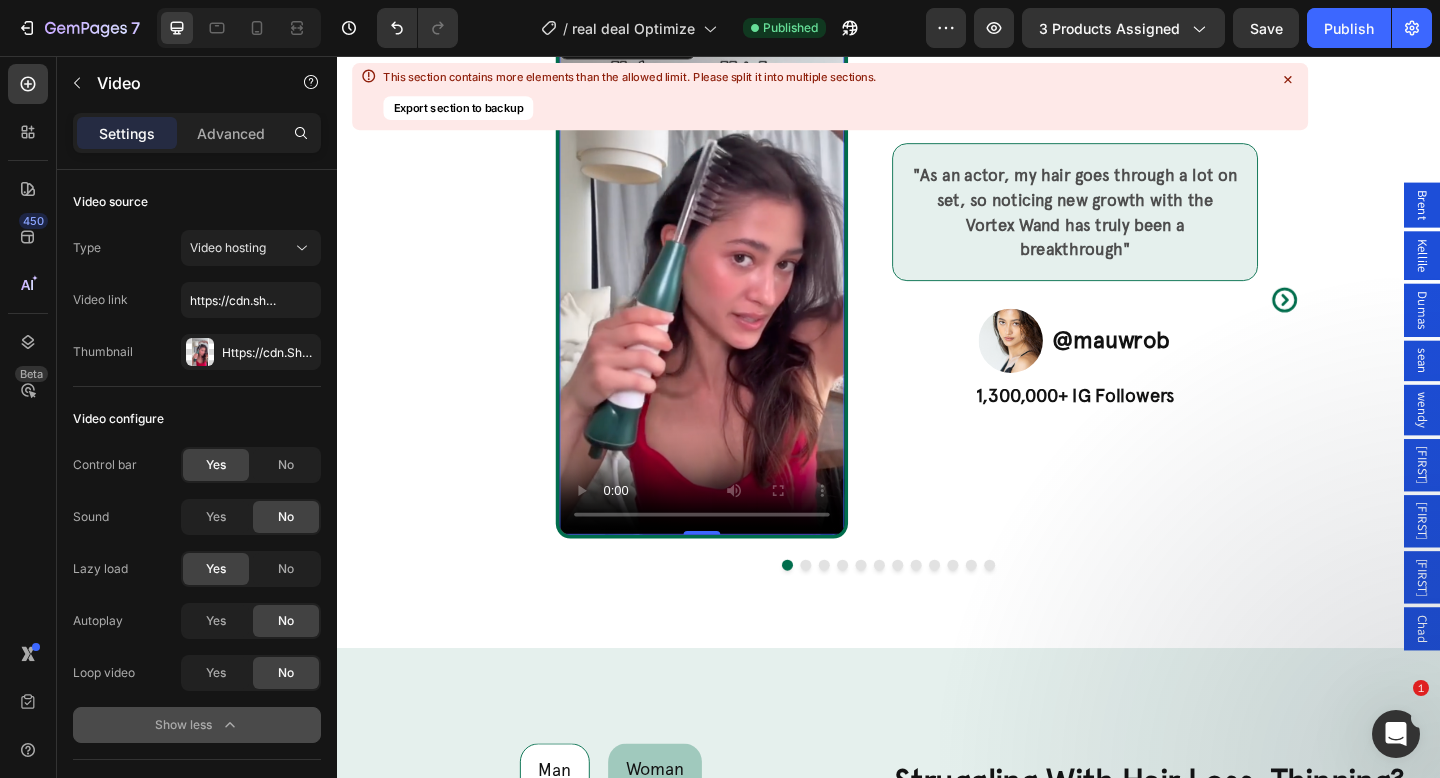 click 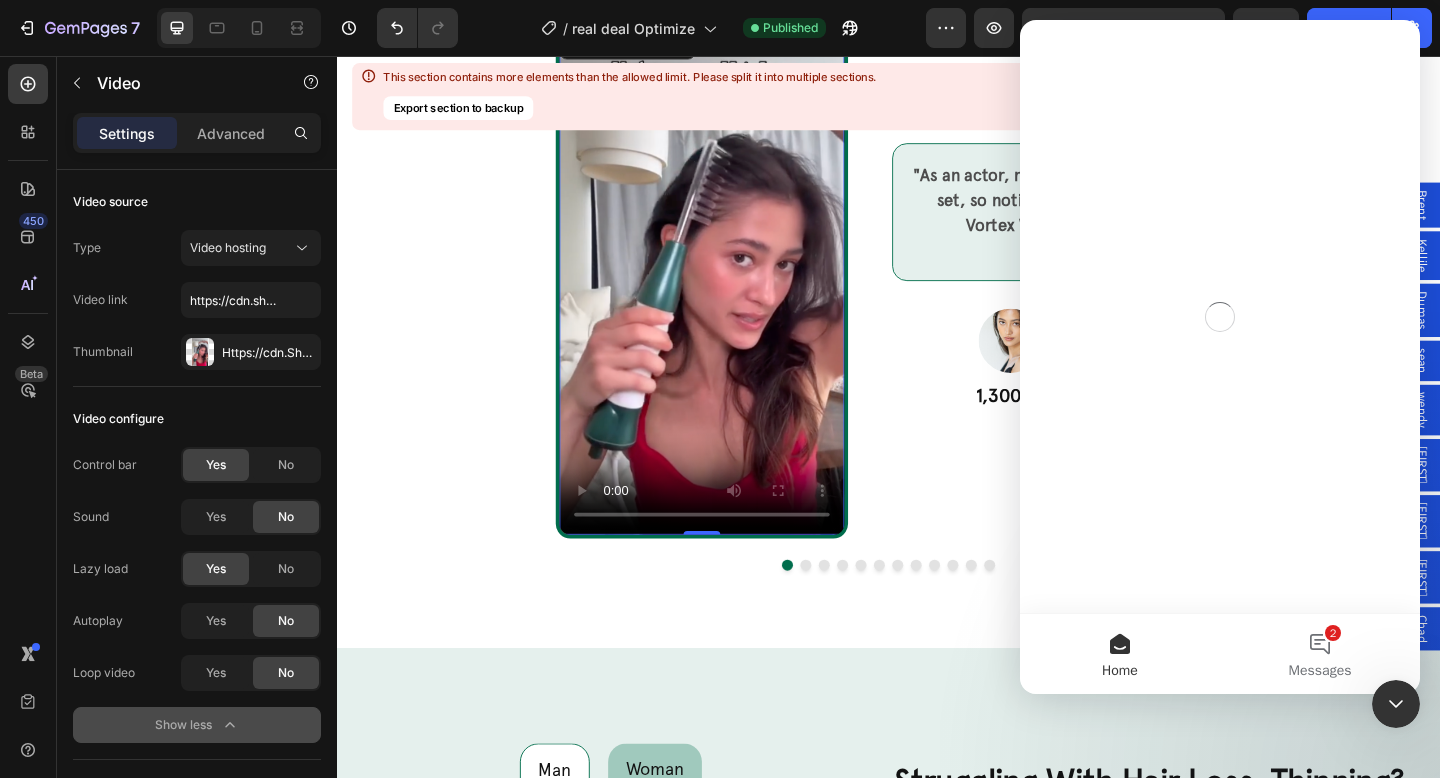 scroll, scrollTop: 0, scrollLeft: 0, axis: both 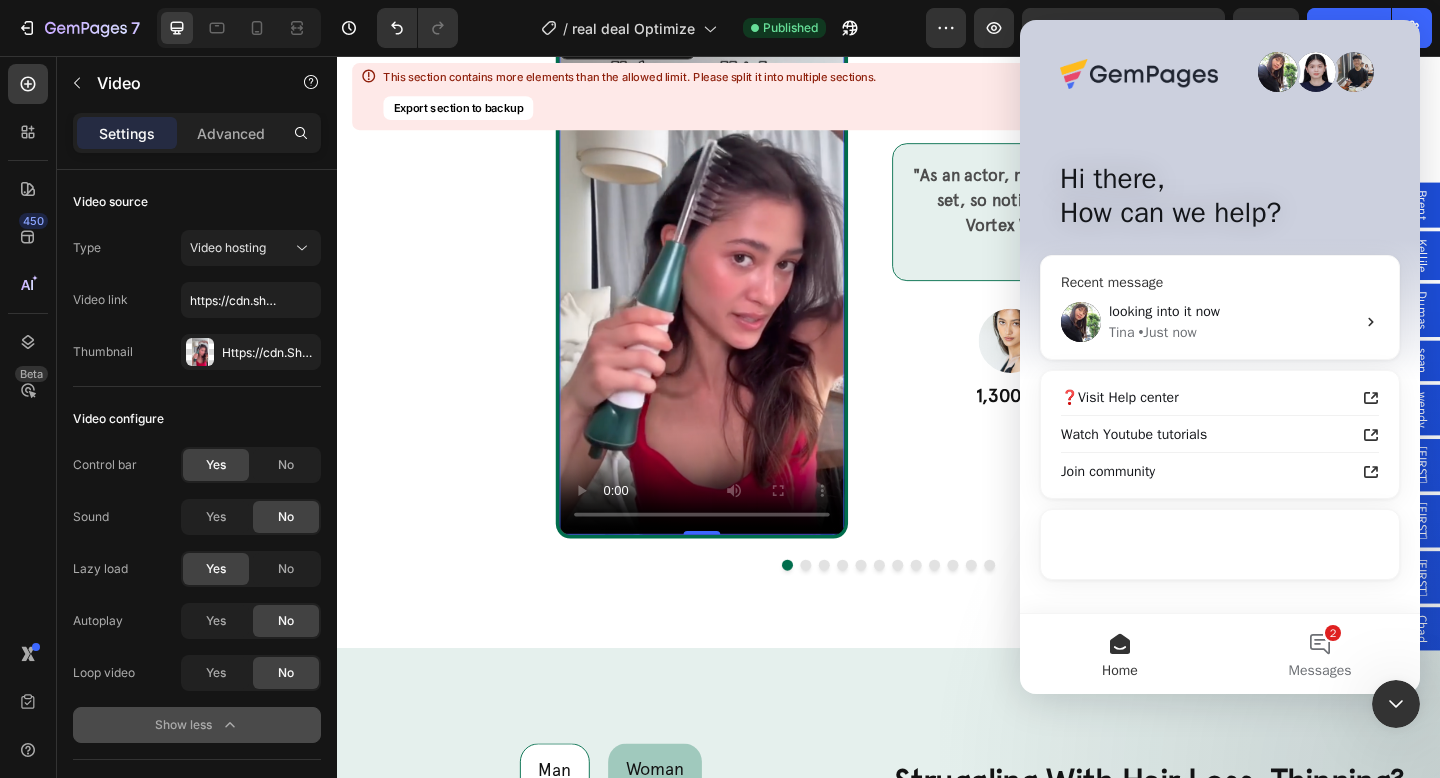 click on "•  Just now" at bounding box center [1167, 332] 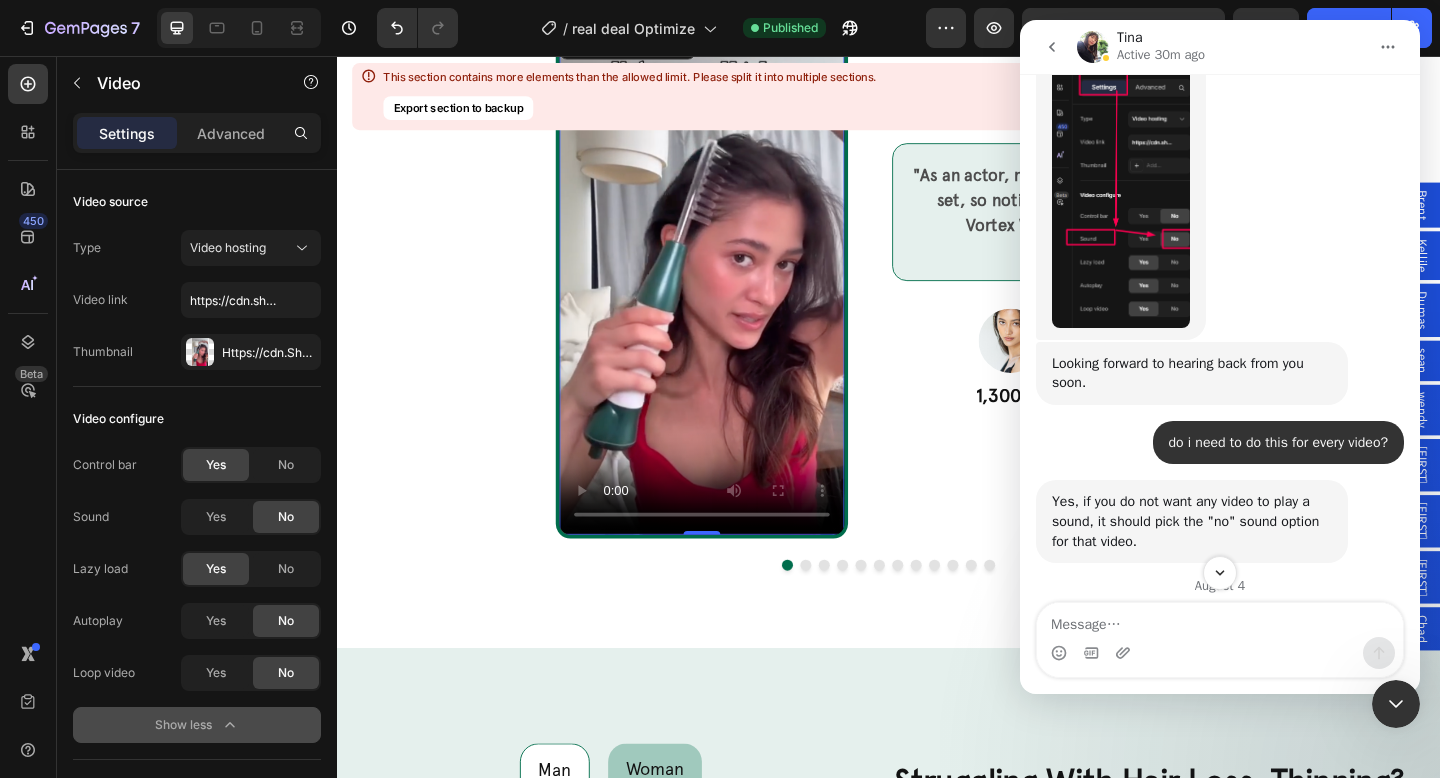 scroll, scrollTop: 5354, scrollLeft: 0, axis: vertical 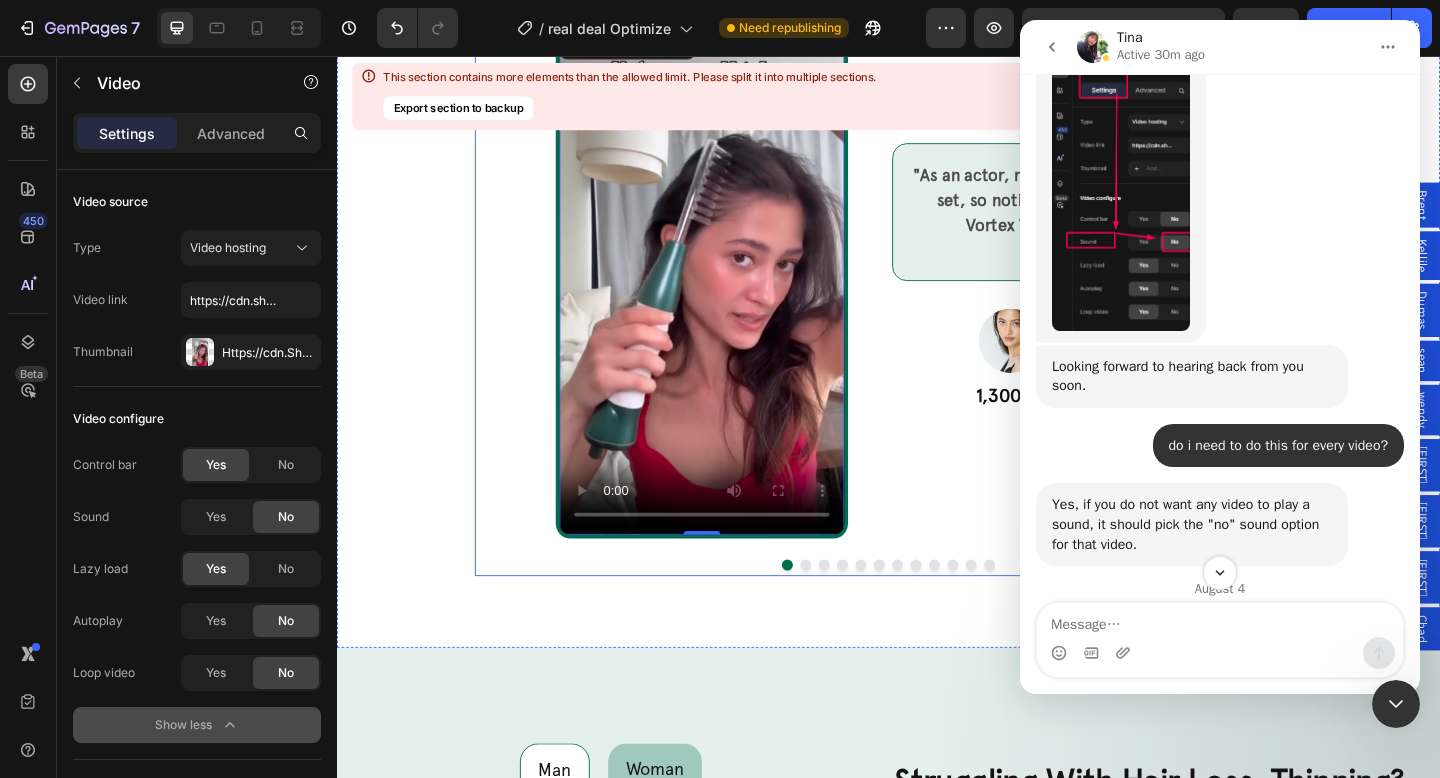 click at bounding box center (847, 610) 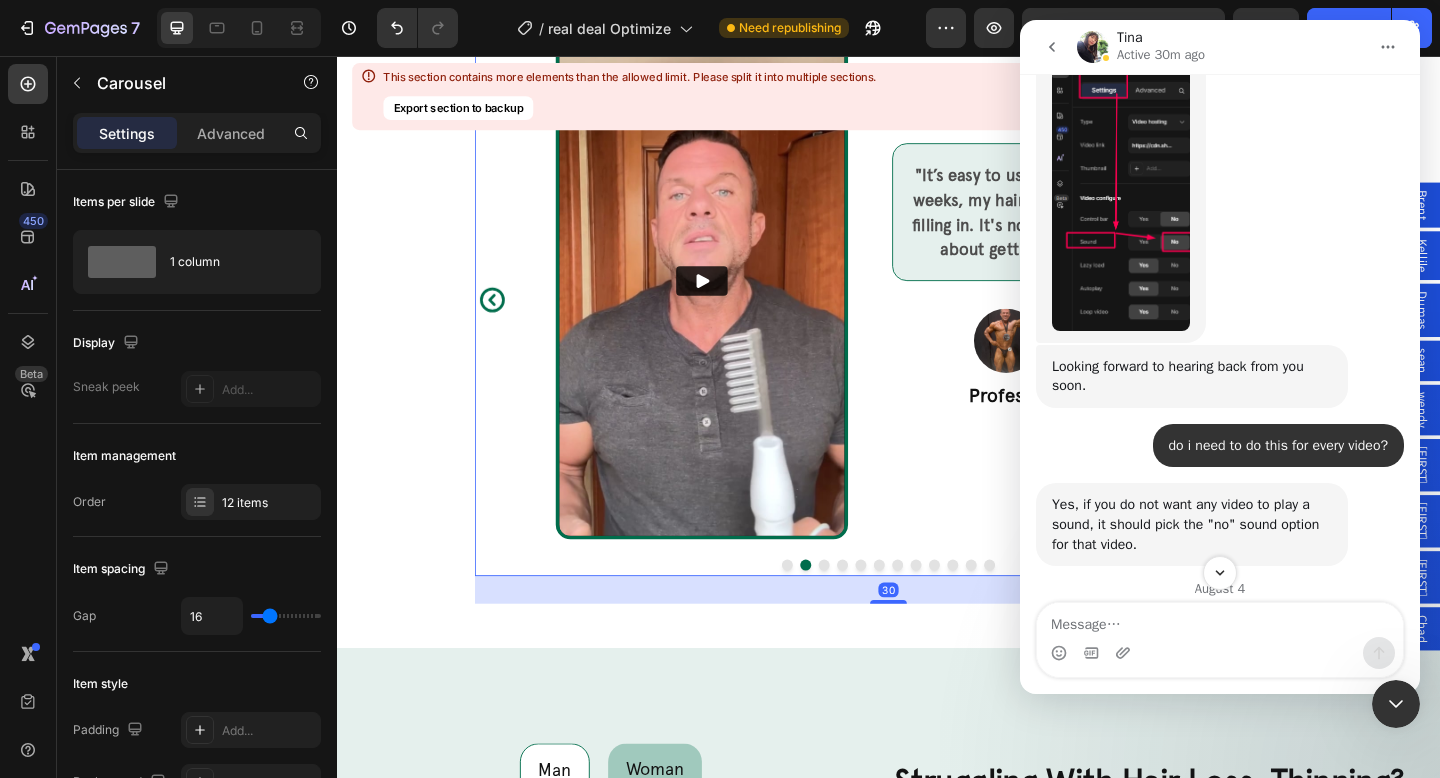 click at bounding box center (734, 301) 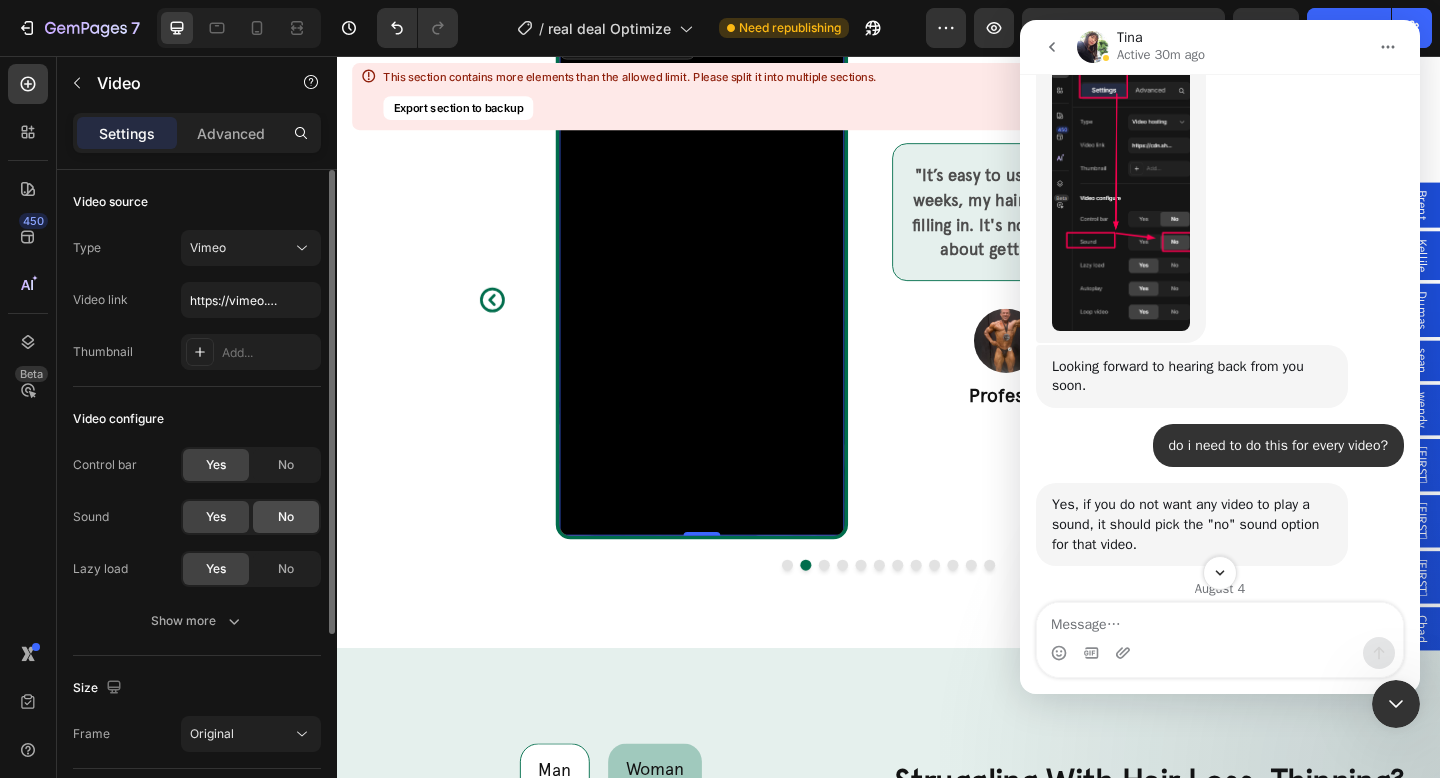 click on "No" 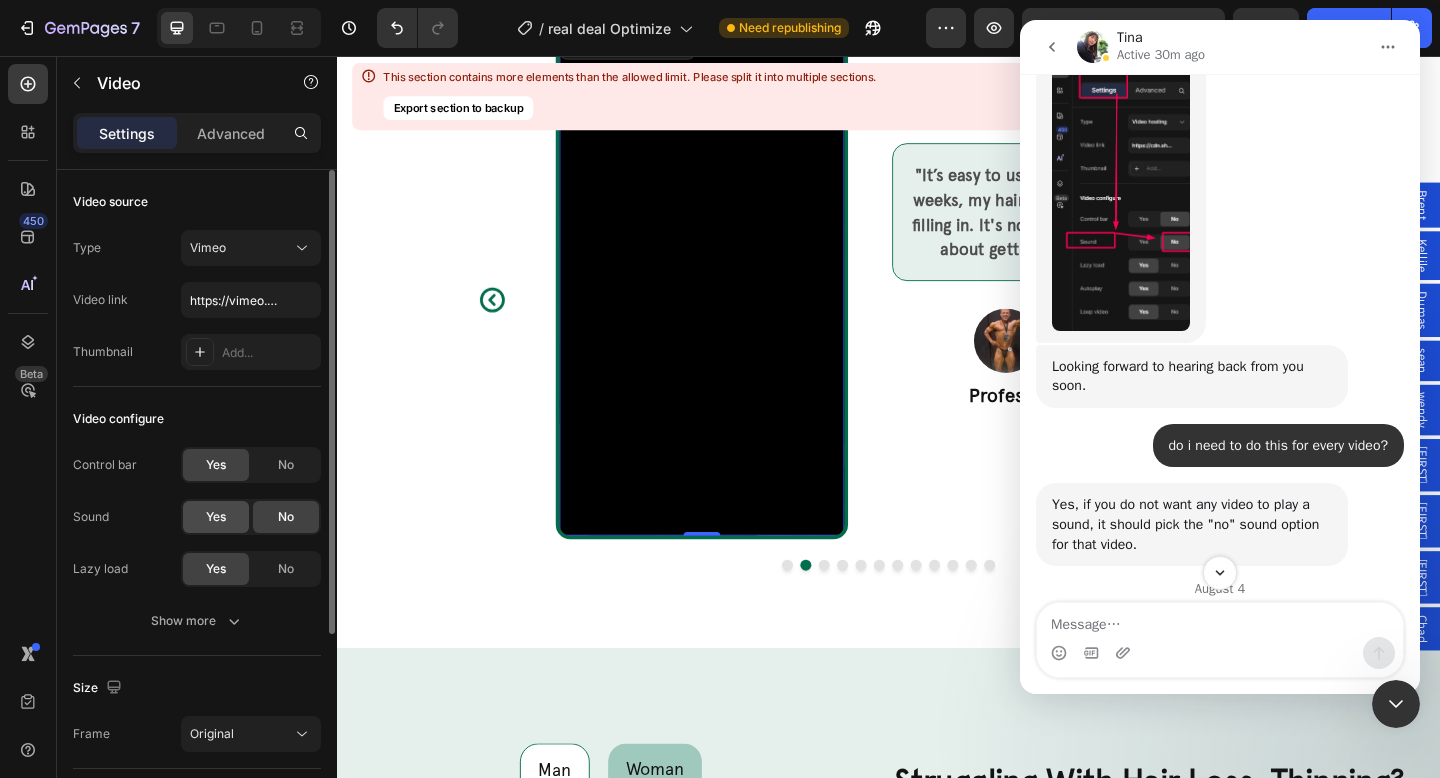 click on "Yes" 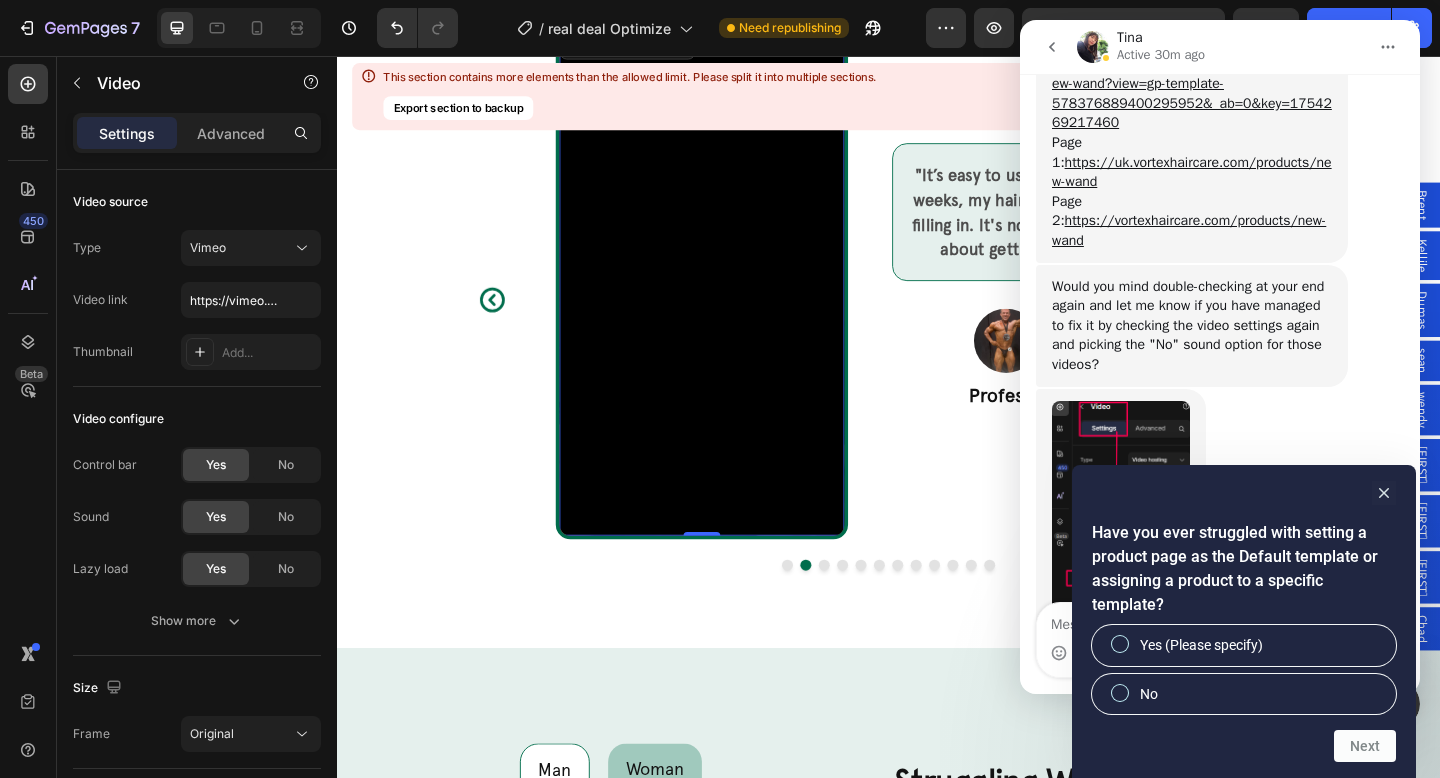 scroll, scrollTop: 5026, scrollLeft: 0, axis: vertical 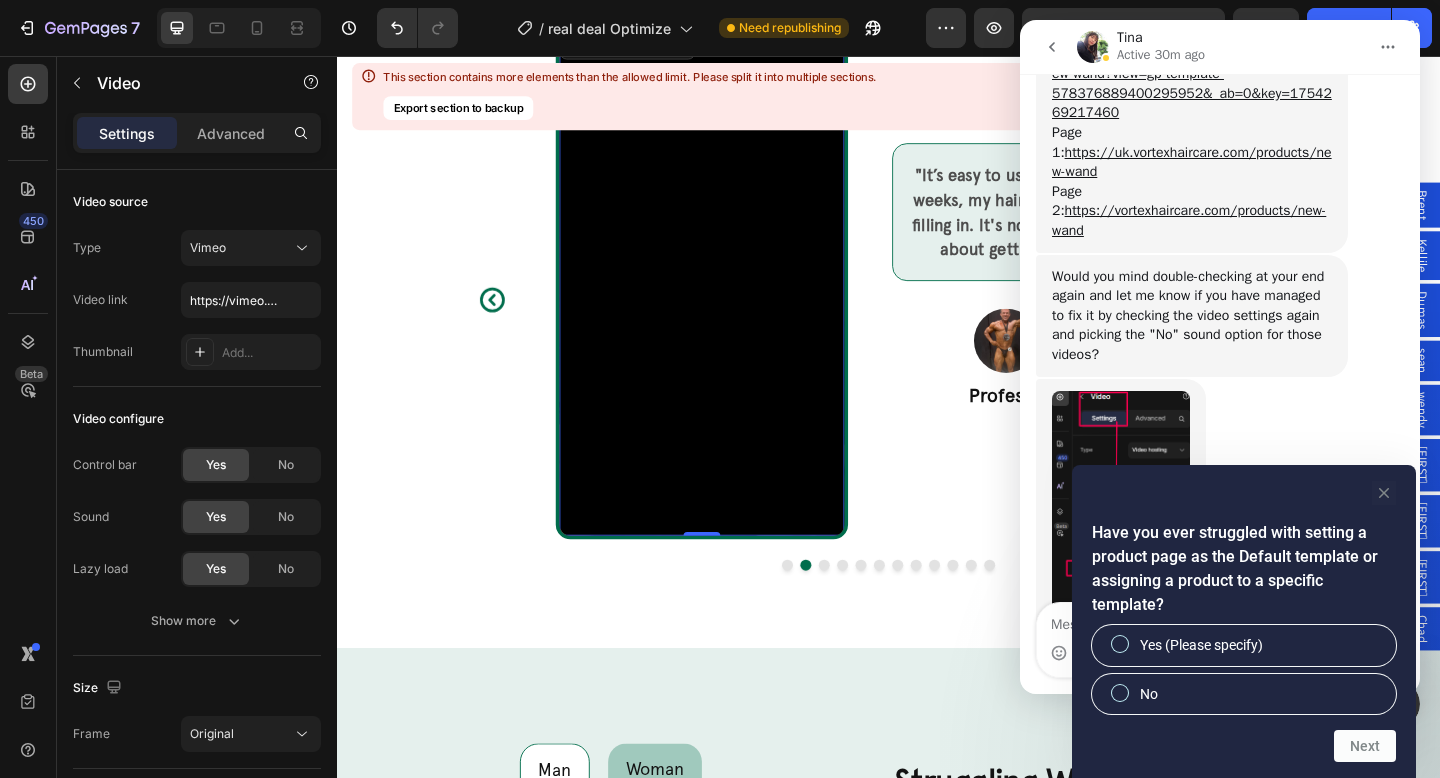 click 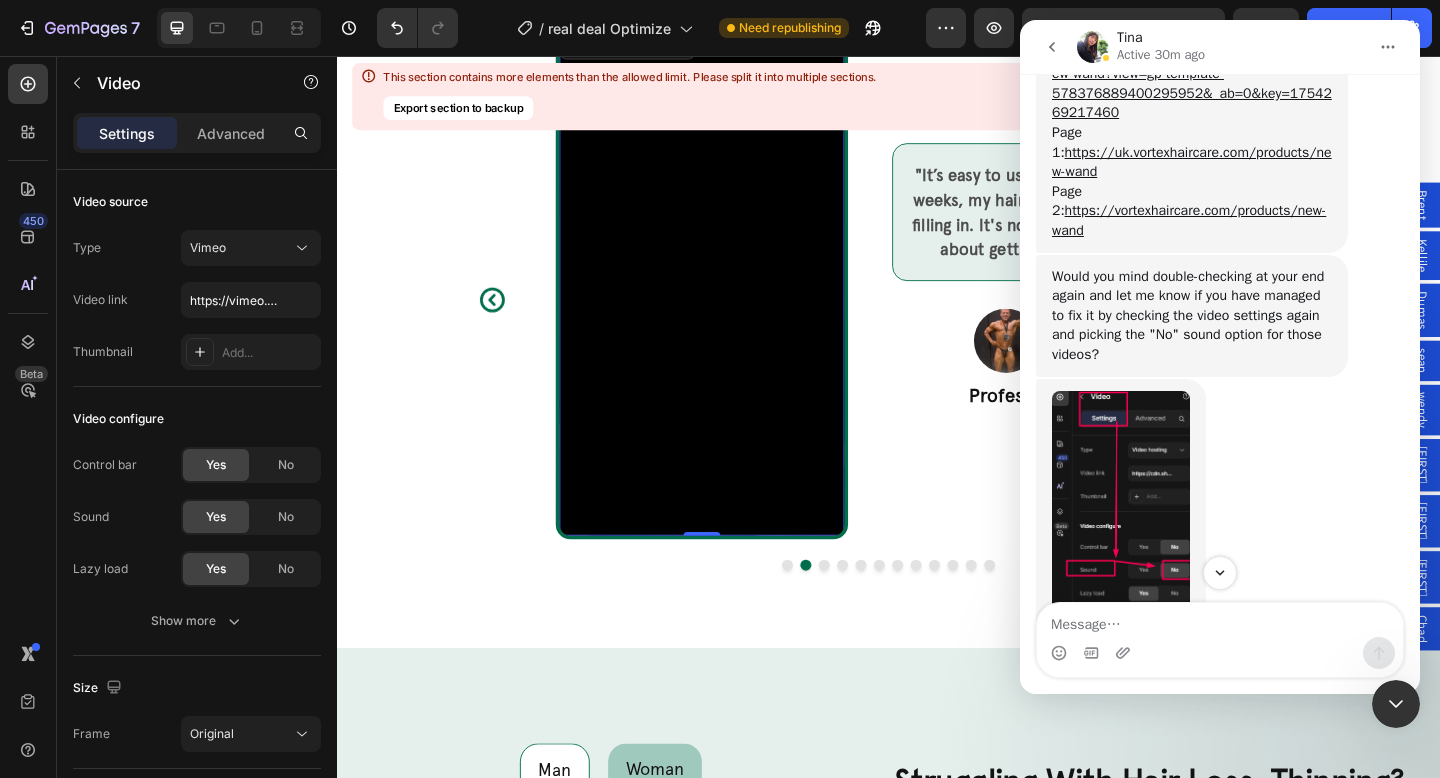 scroll, scrollTop: 5806, scrollLeft: 0, axis: vertical 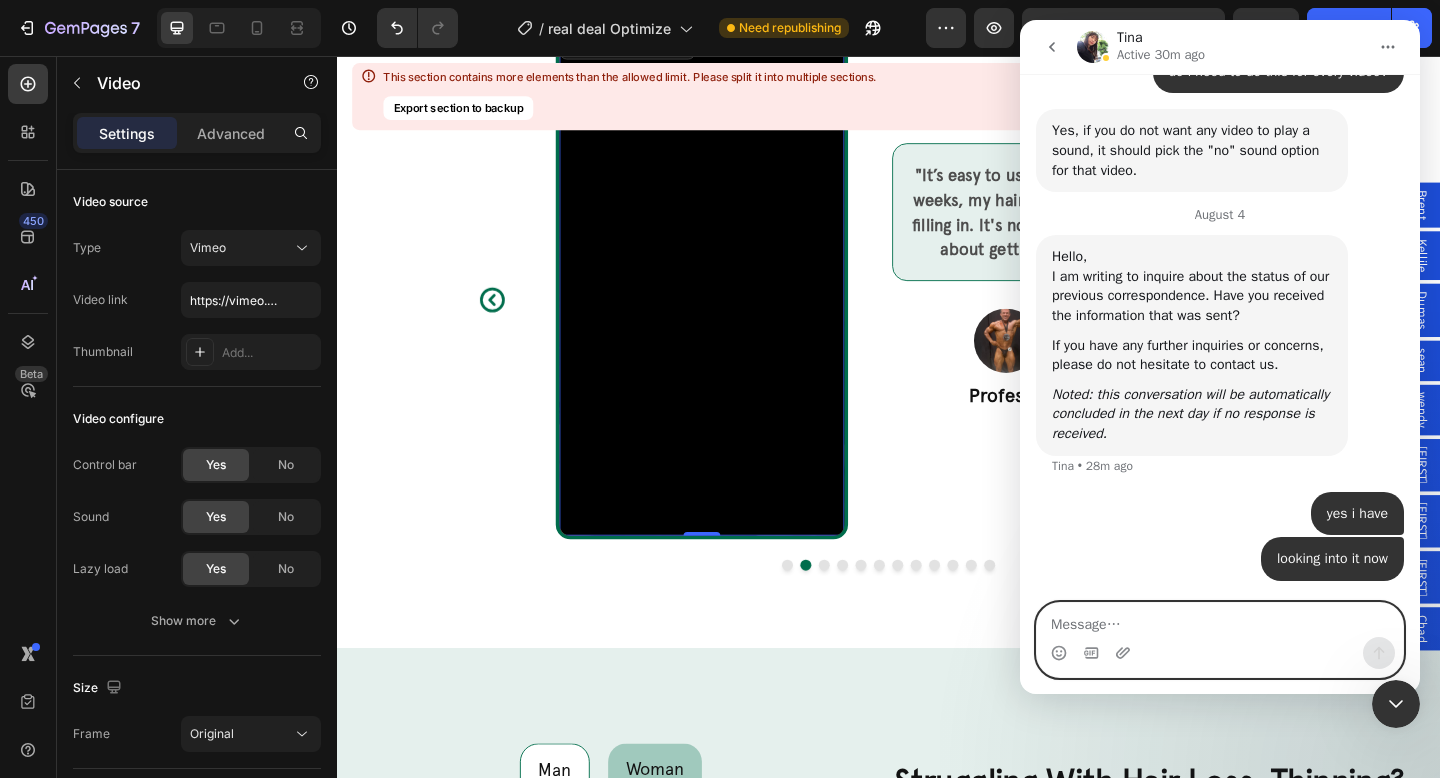 click at bounding box center [1220, 620] 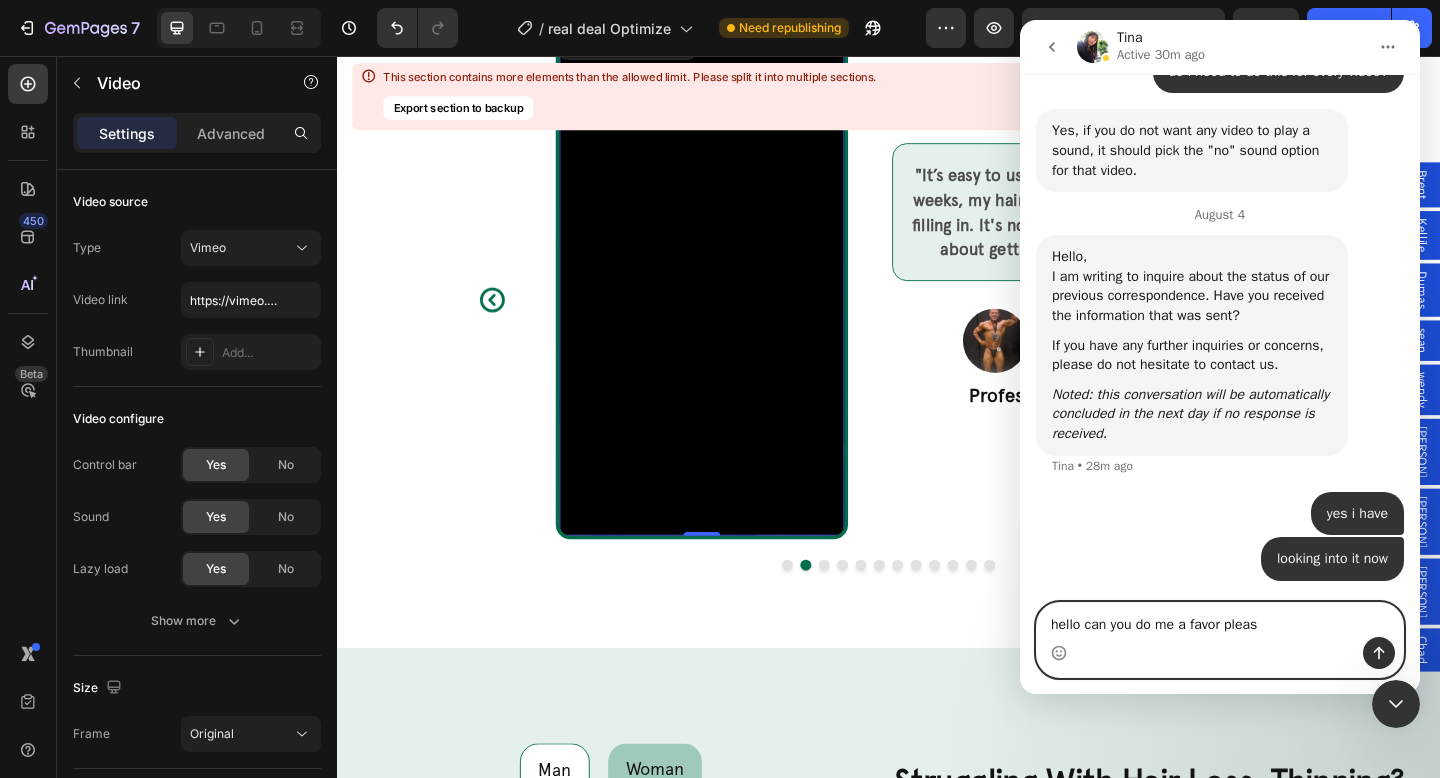 type on "hello can you do me a favor please" 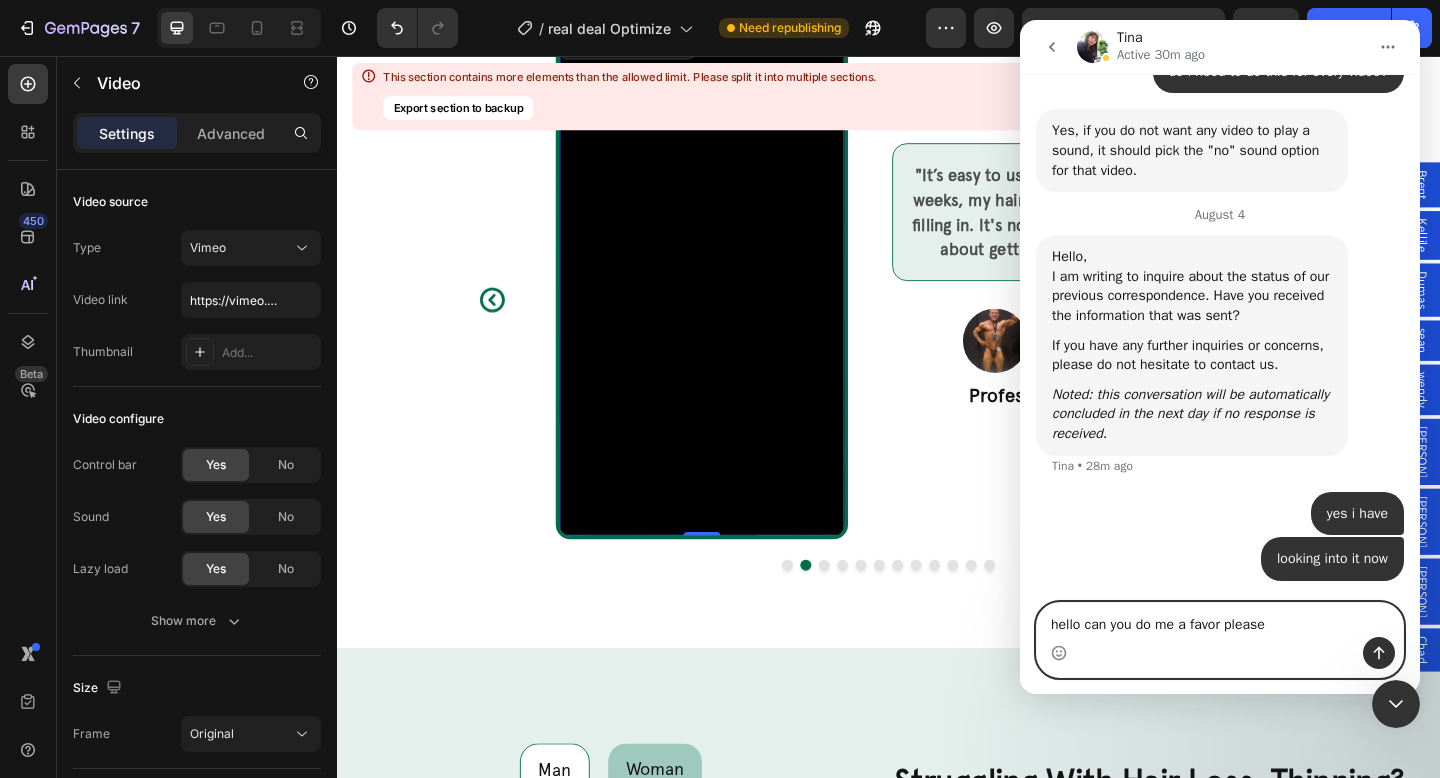 type 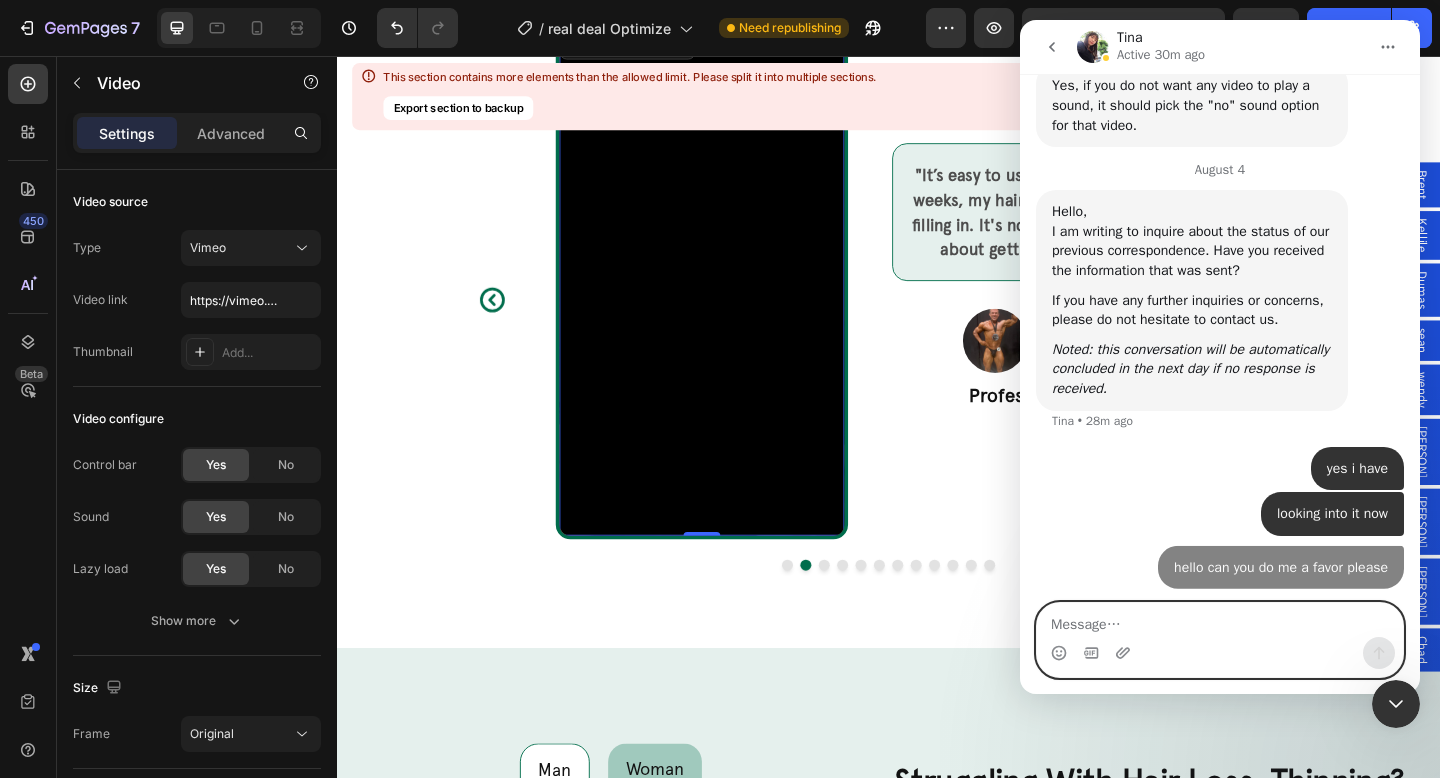 scroll, scrollTop: 5851, scrollLeft: 0, axis: vertical 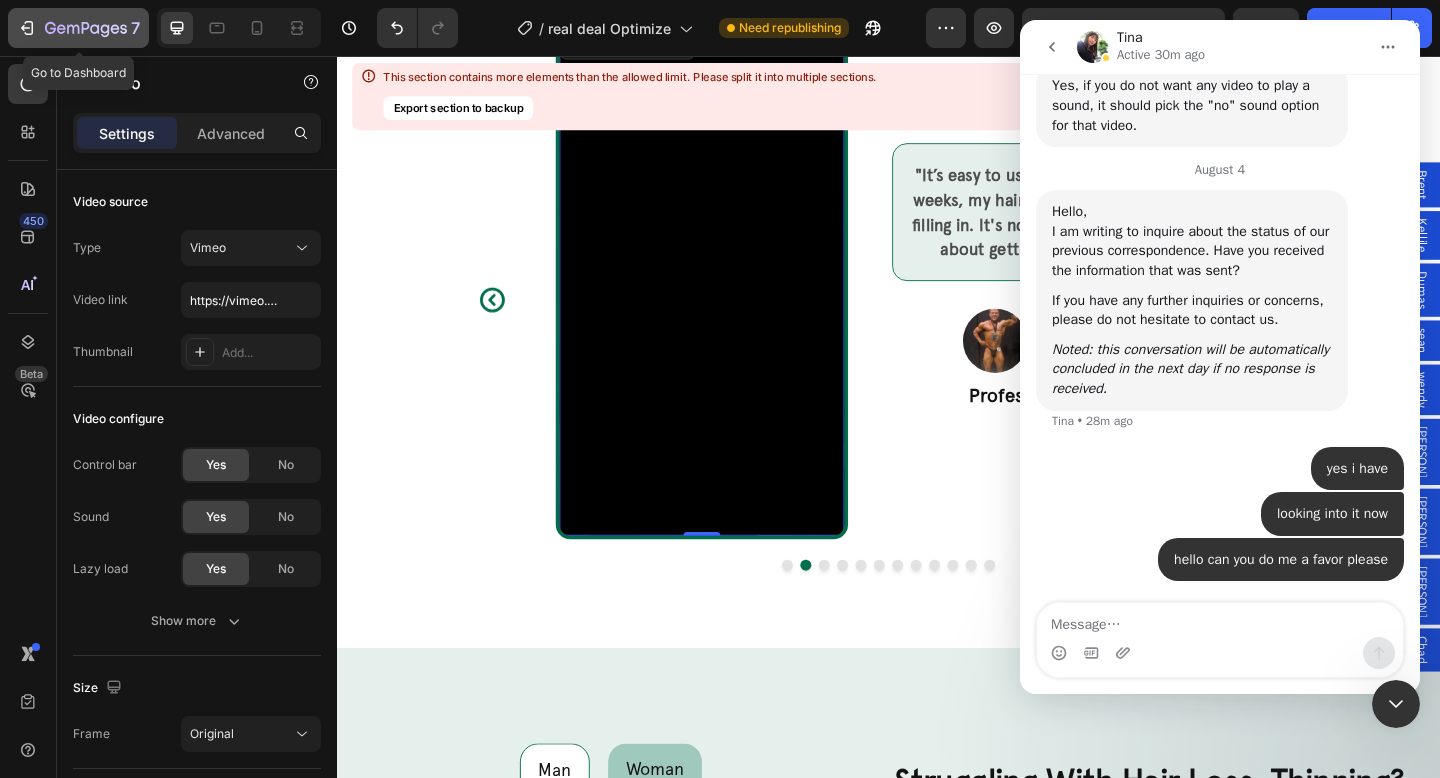 click 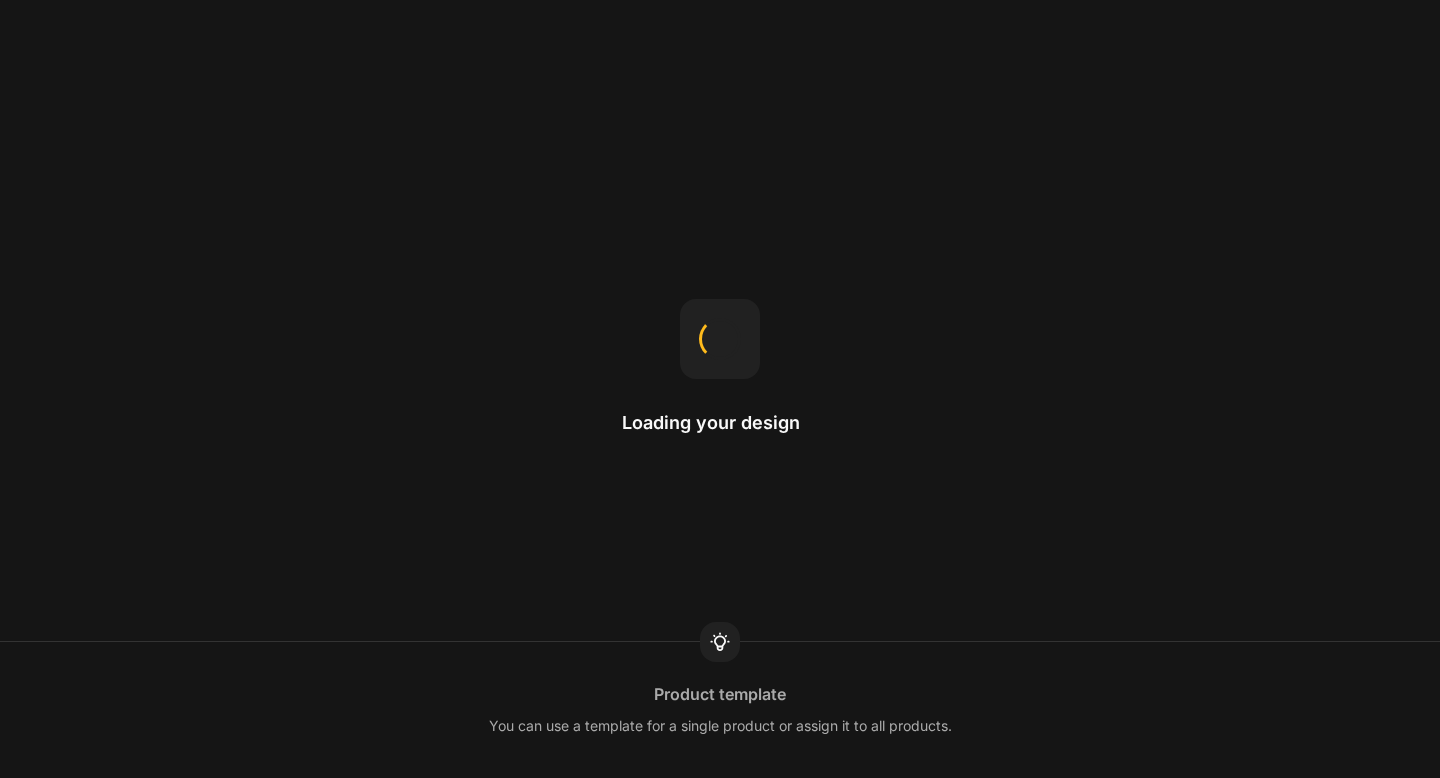 scroll, scrollTop: 0, scrollLeft: 0, axis: both 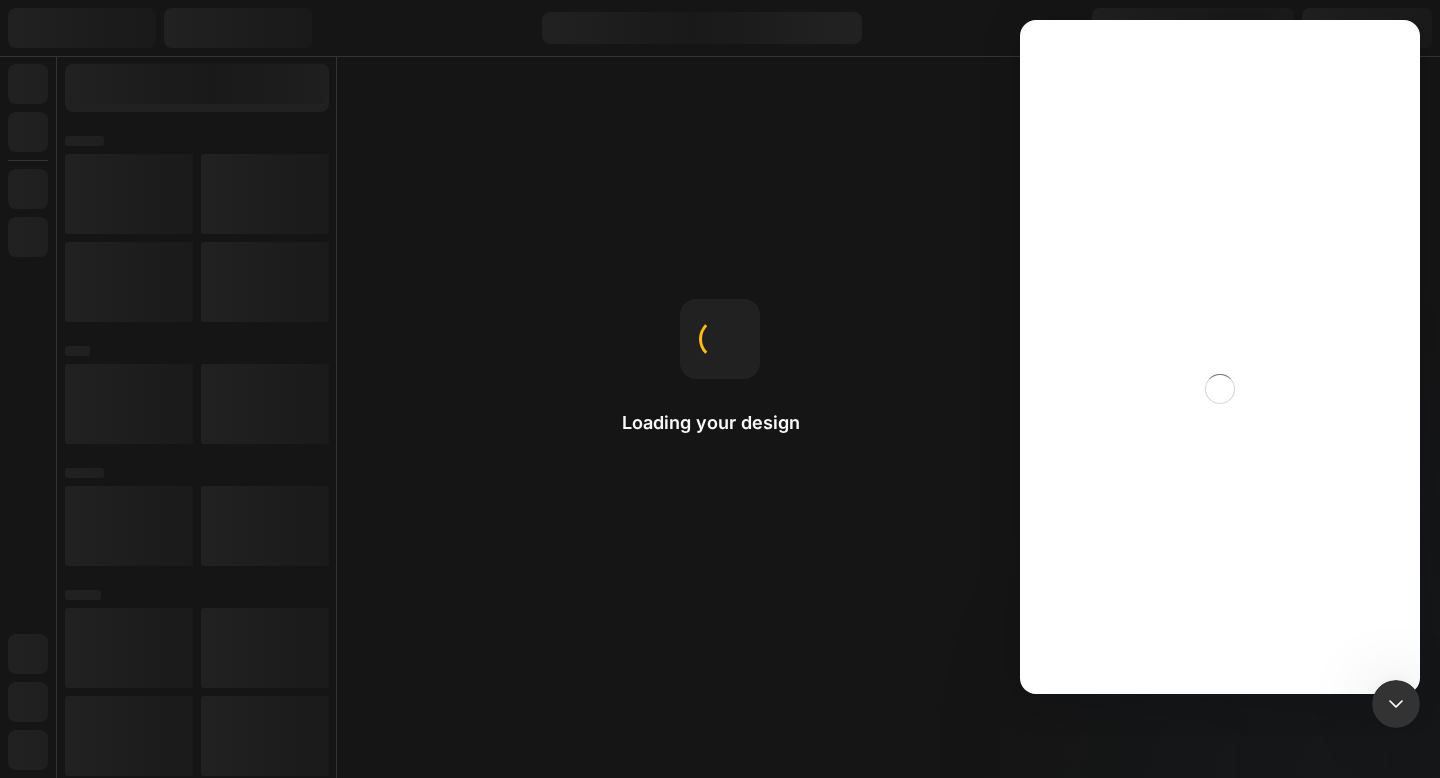 click 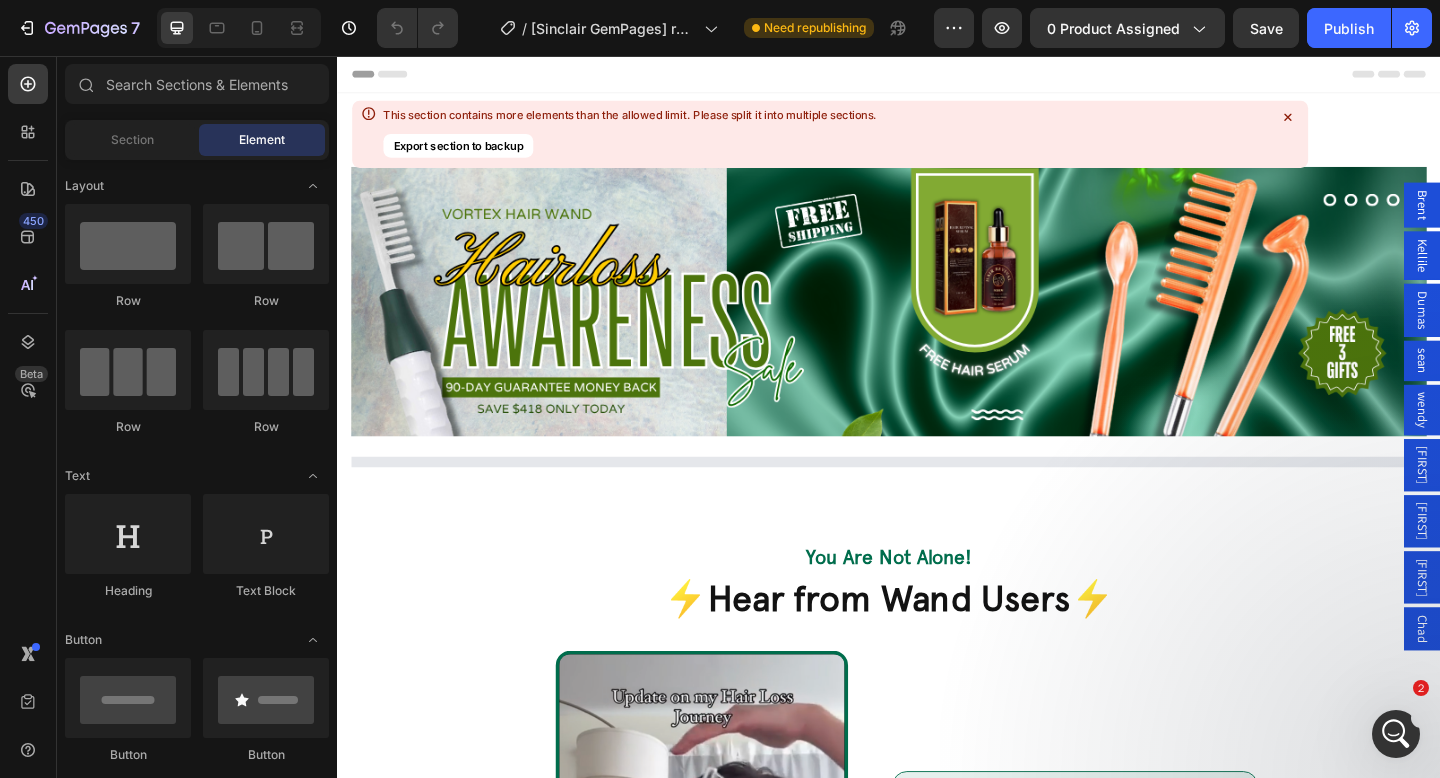 scroll, scrollTop: 0, scrollLeft: 0, axis: both 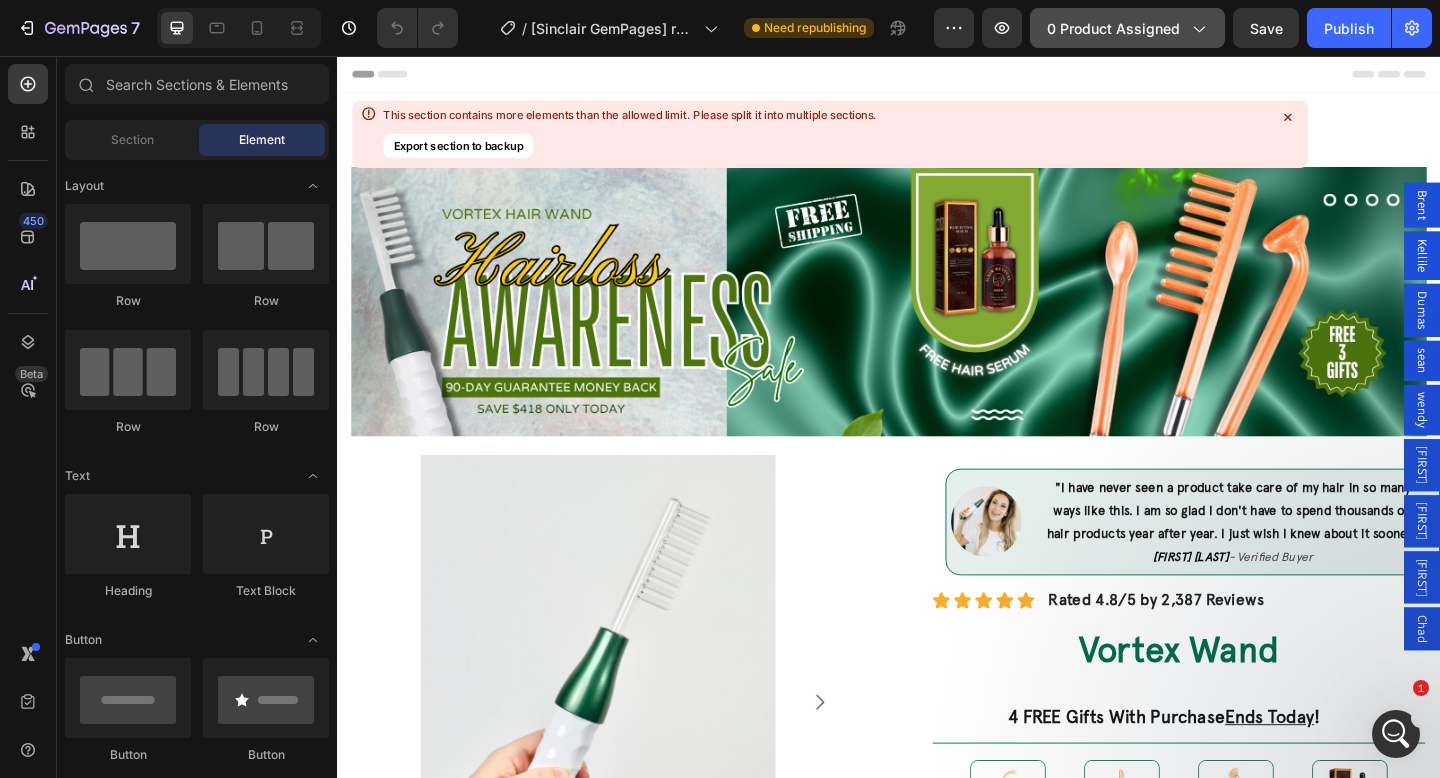 click on "0 product assigned" 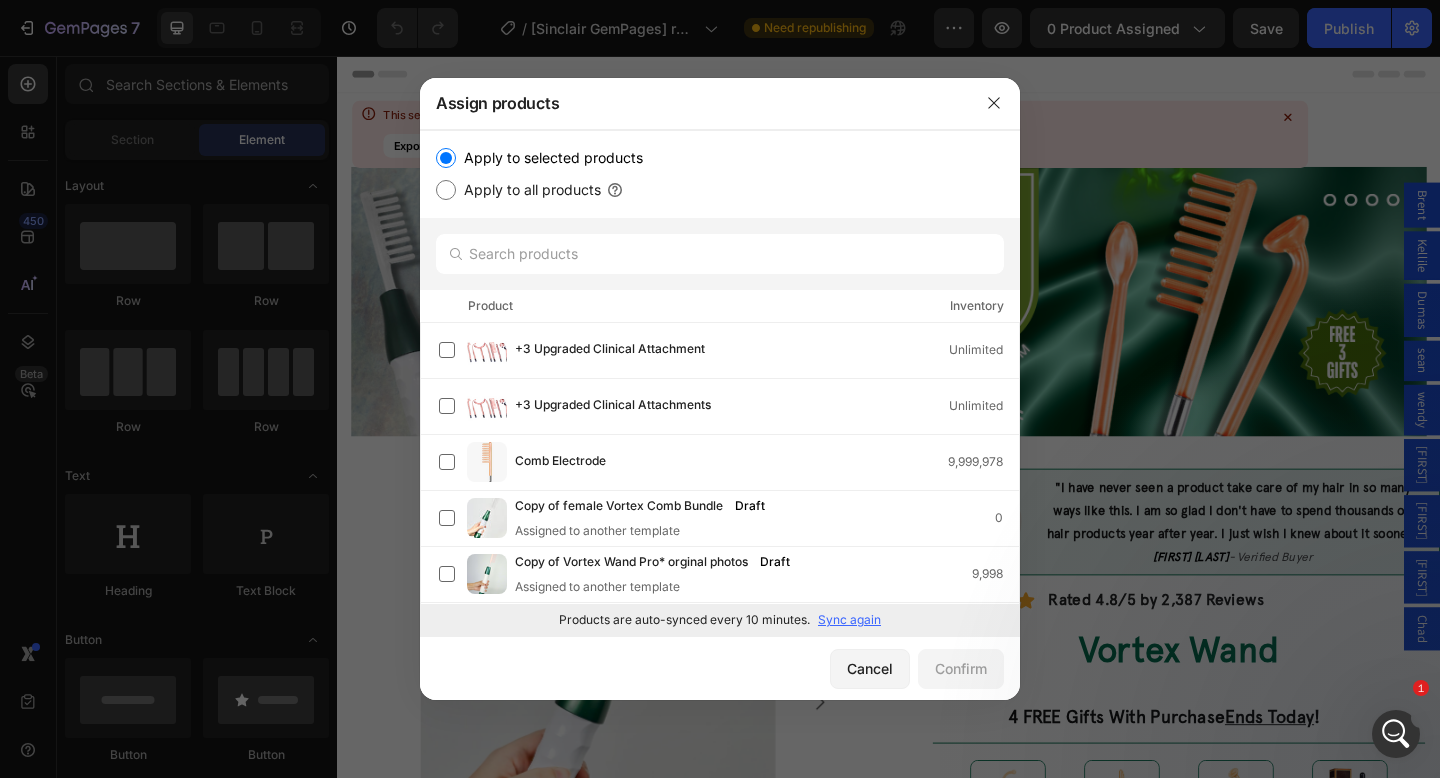 click at bounding box center (720, 389) 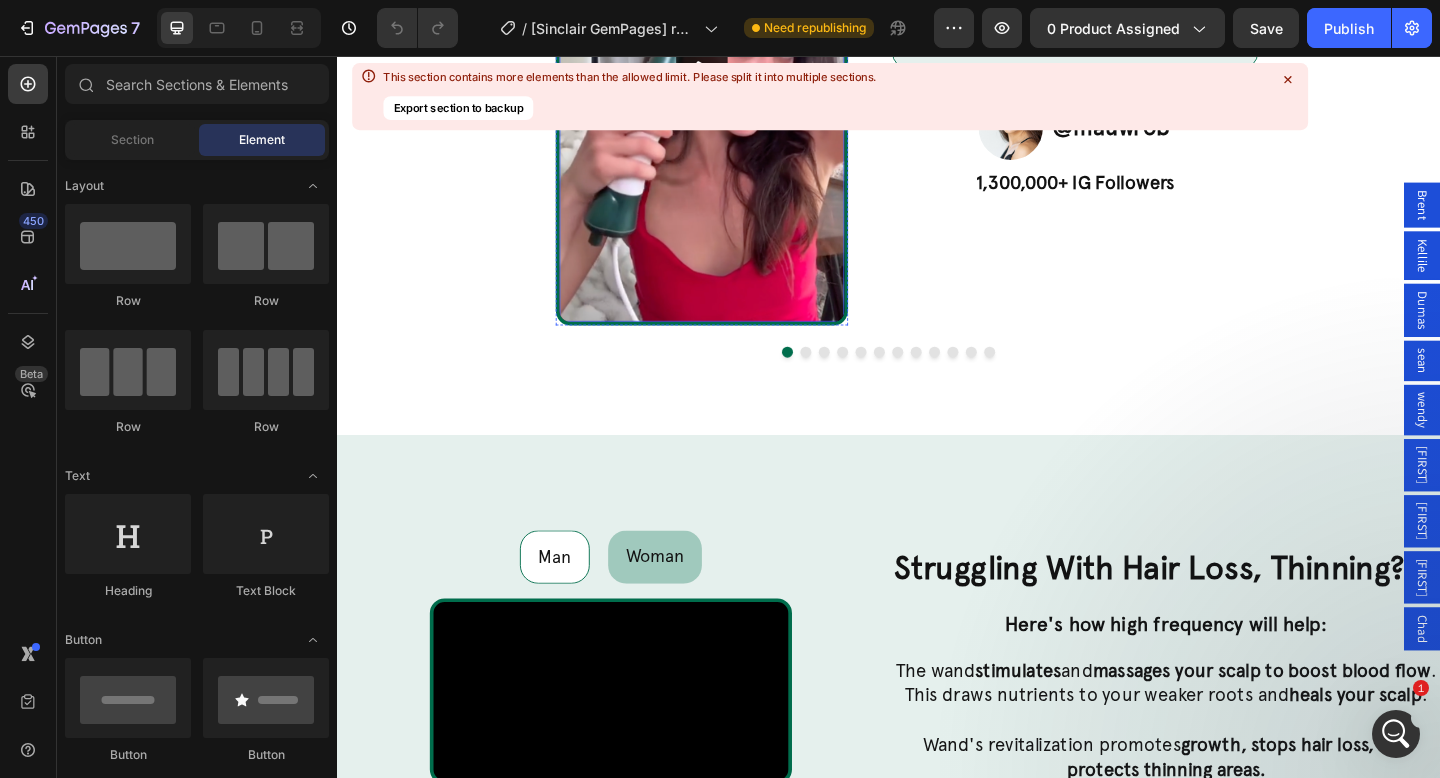 click at bounding box center (734, 68) 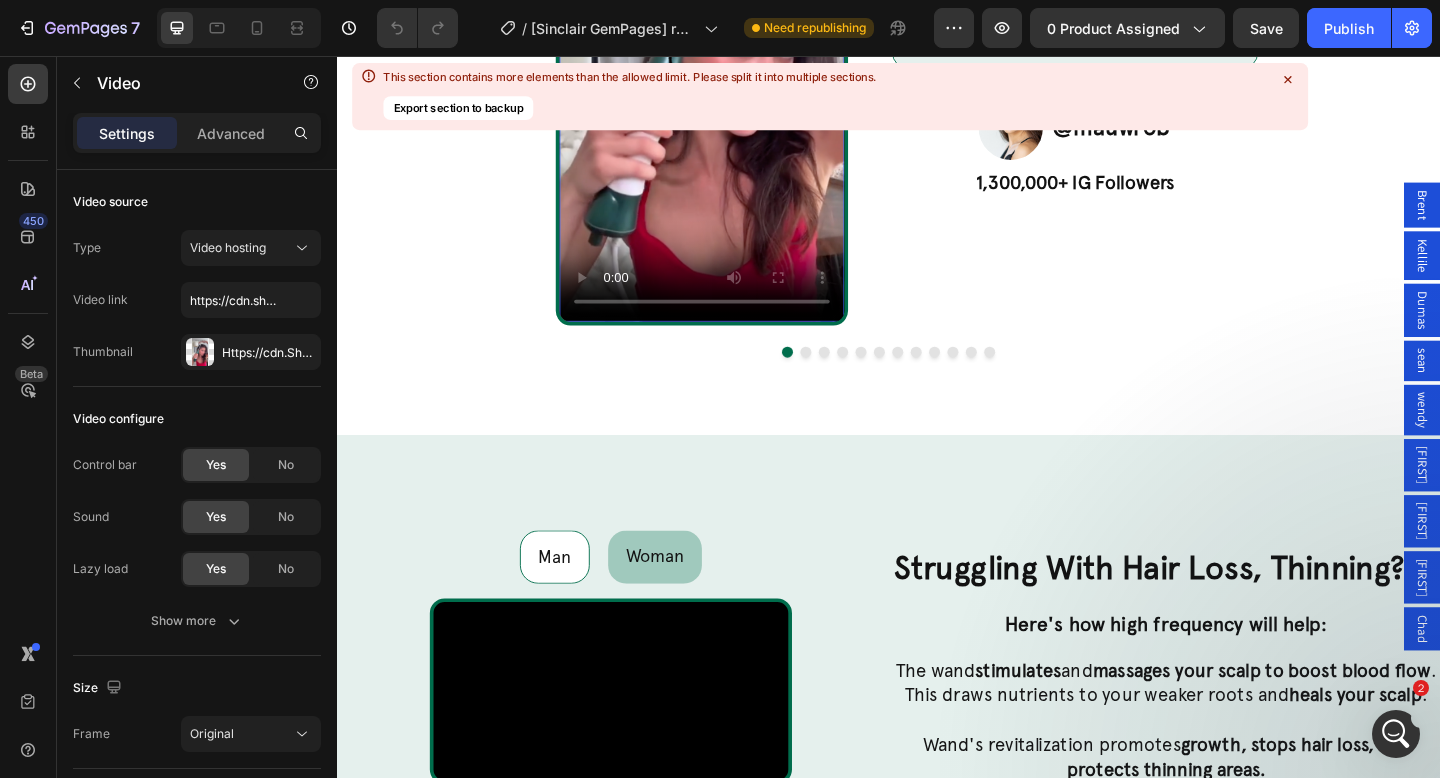scroll, scrollTop: 2149, scrollLeft: 0, axis: vertical 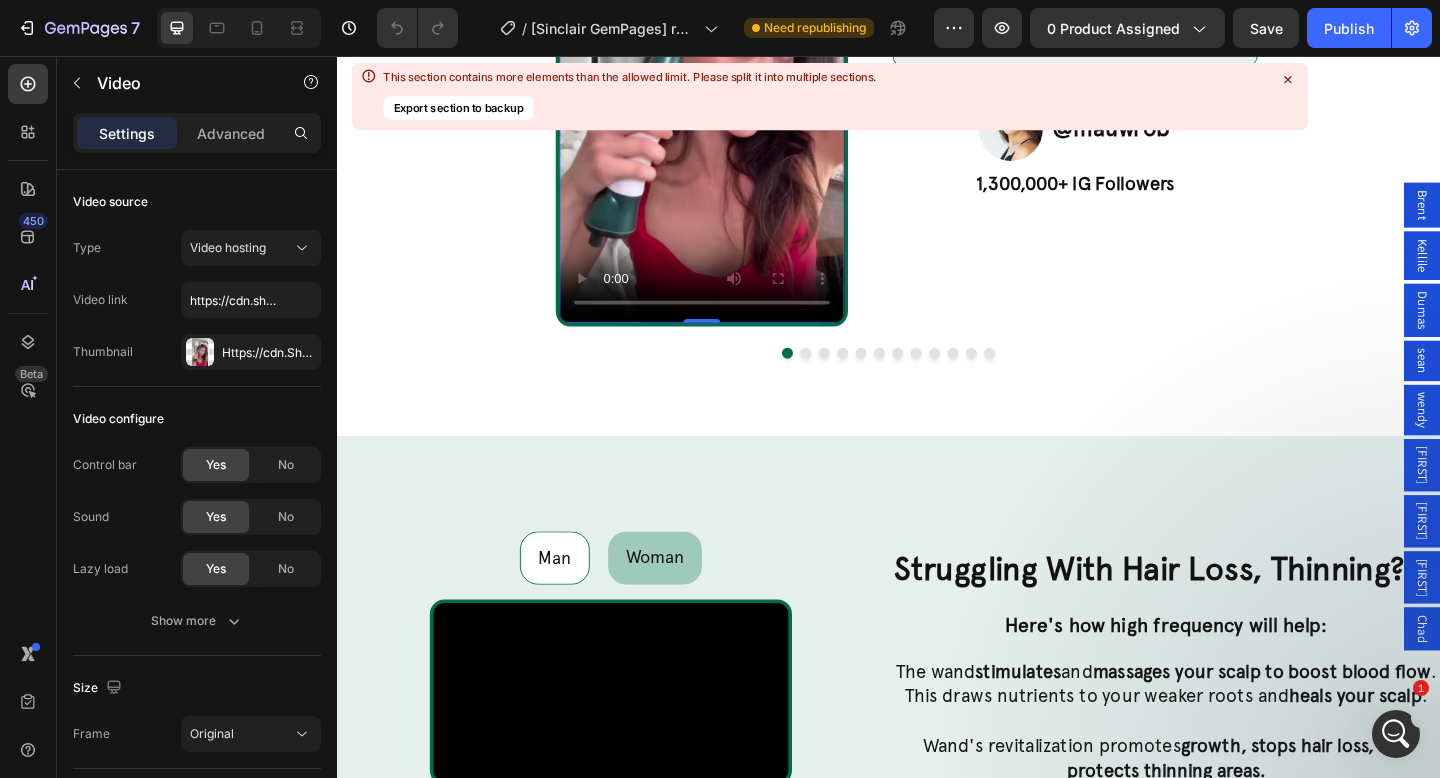 click at bounding box center [1396, 734] 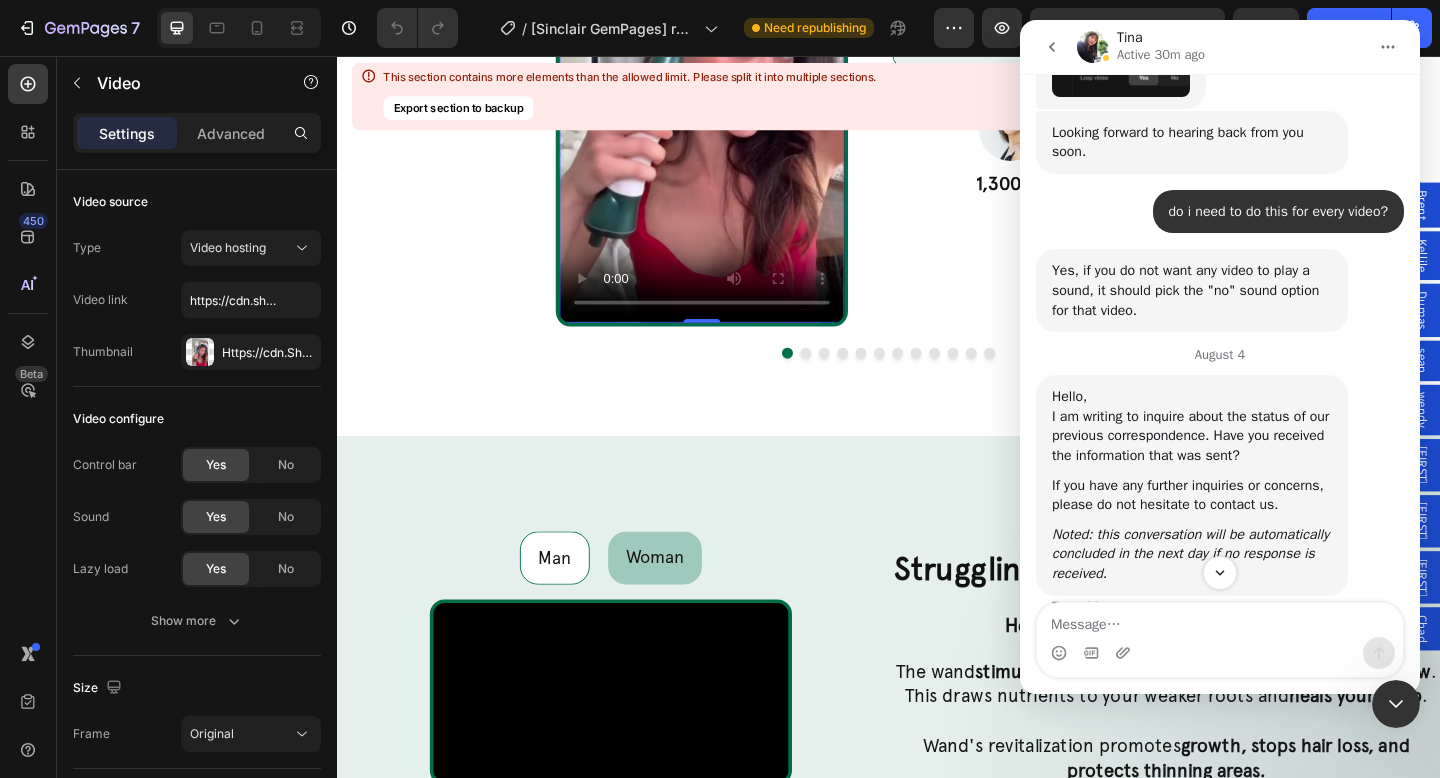 scroll, scrollTop: 5760, scrollLeft: 0, axis: vertical 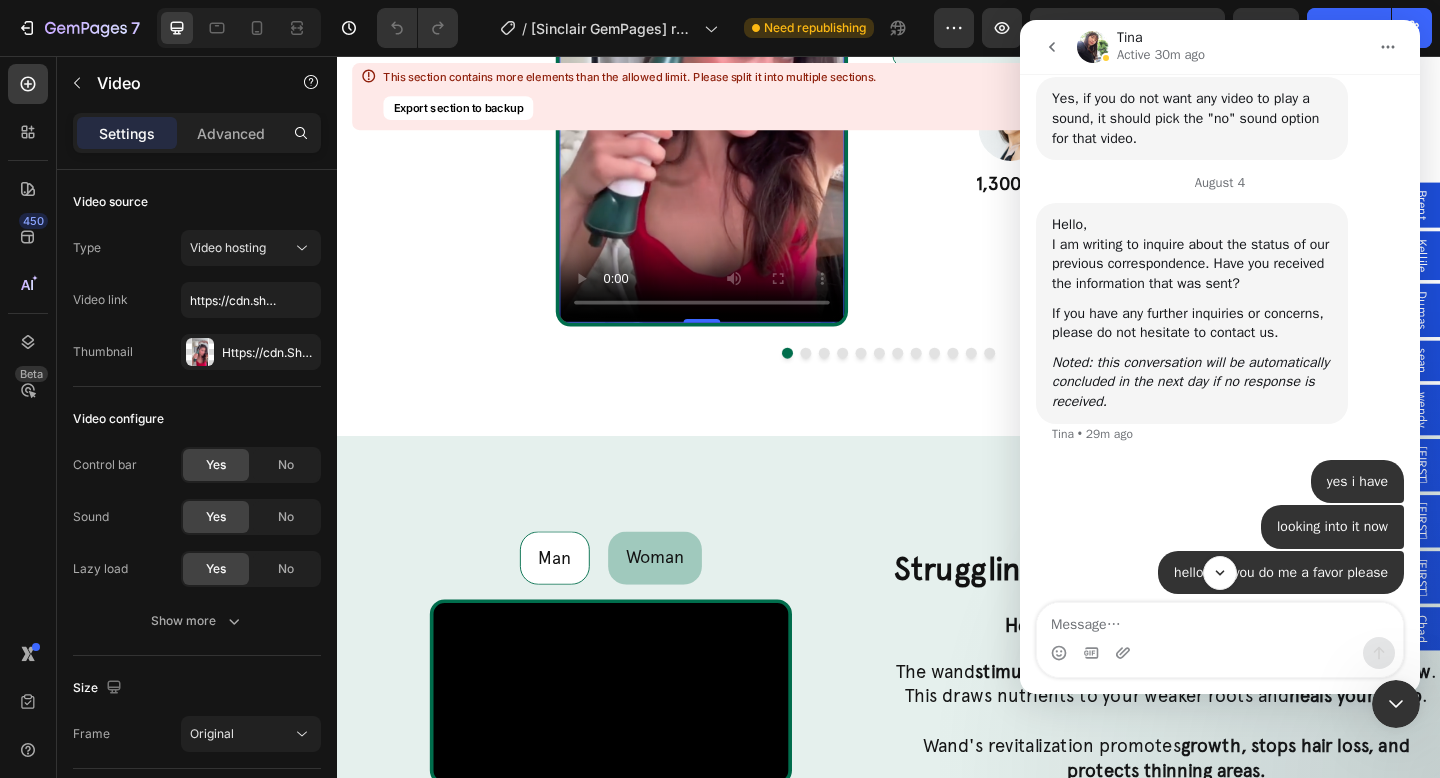 click 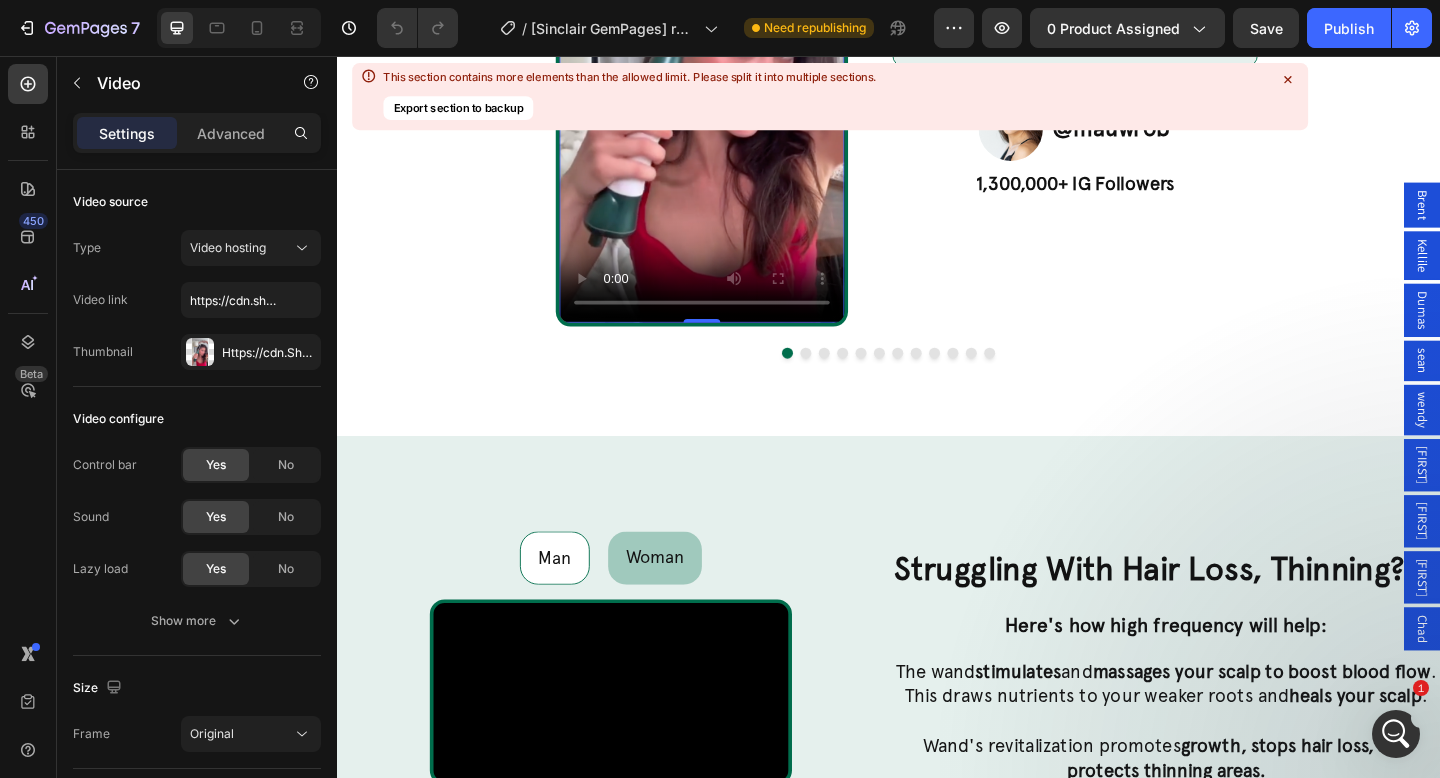 scroll, scrollTop: 0, scrollLeft: 0, axis: both 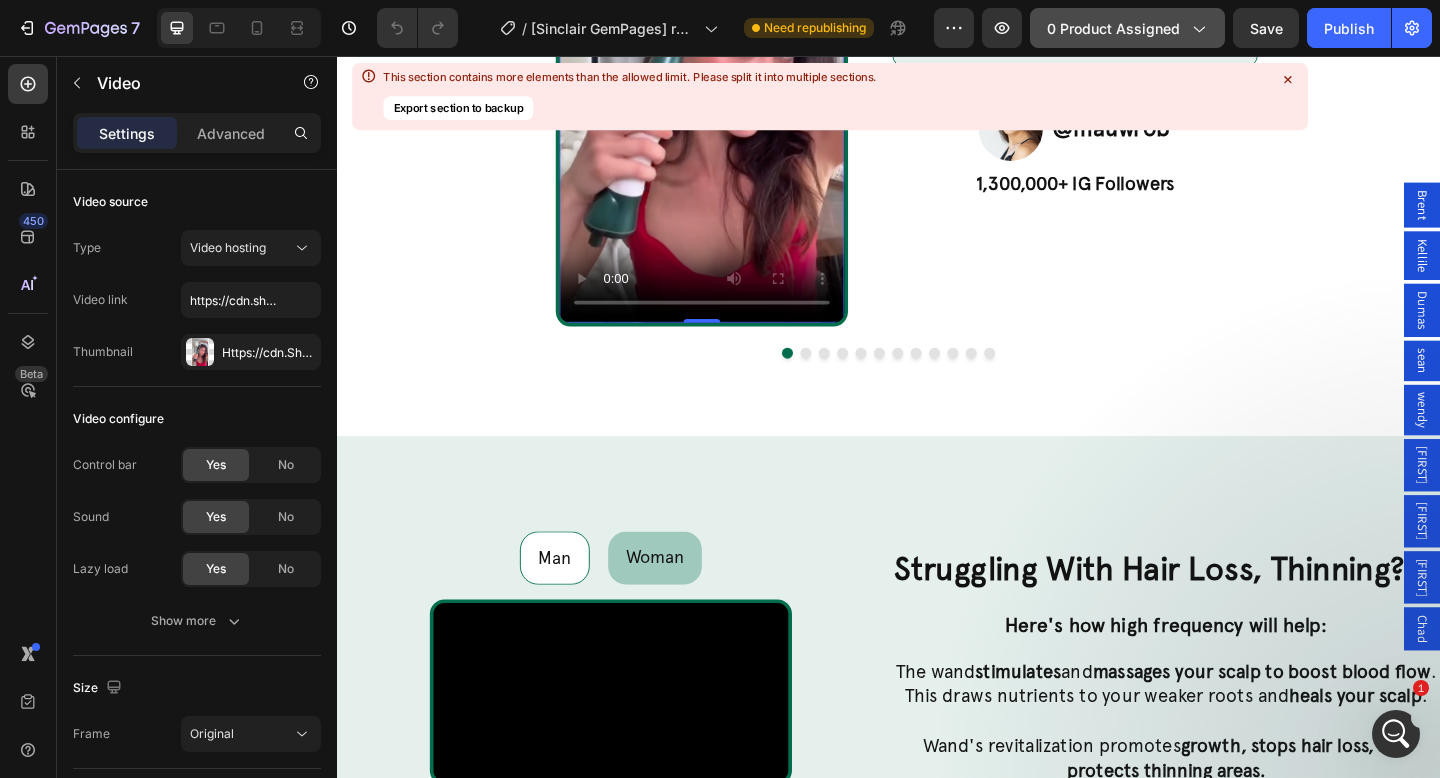 click on "0 product assigned" 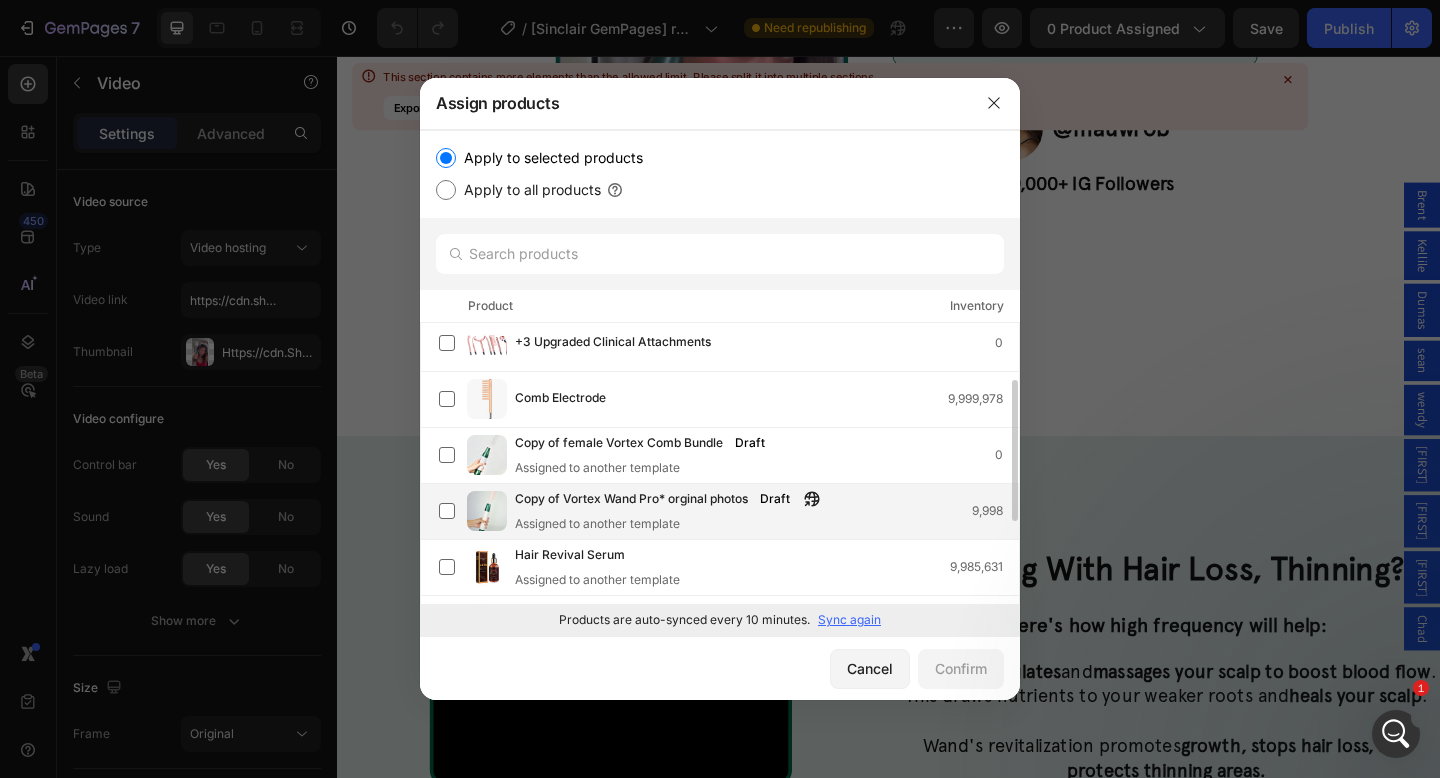scroll, scrollTop: 0, scrollLeft: 0, axis: both 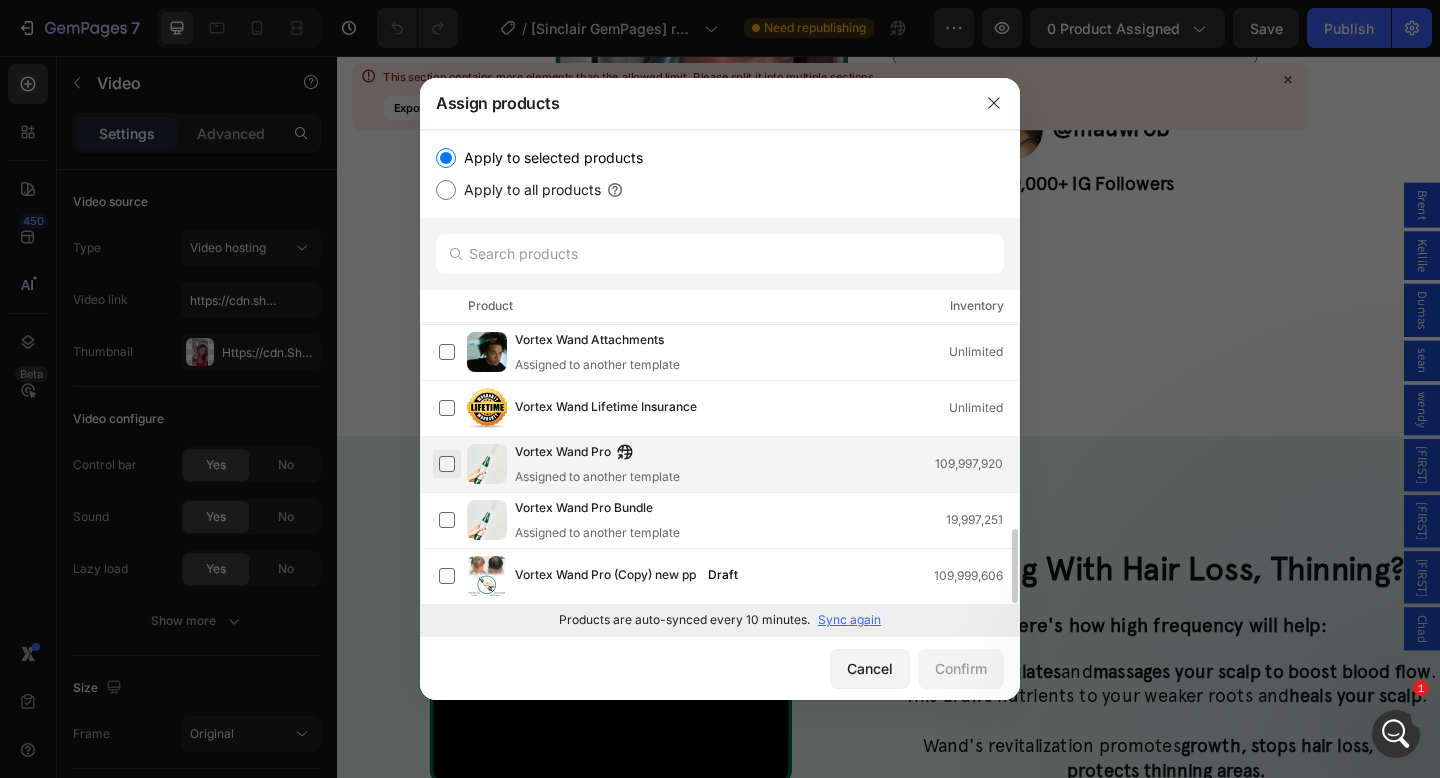 click at bounding box center (447, 464) 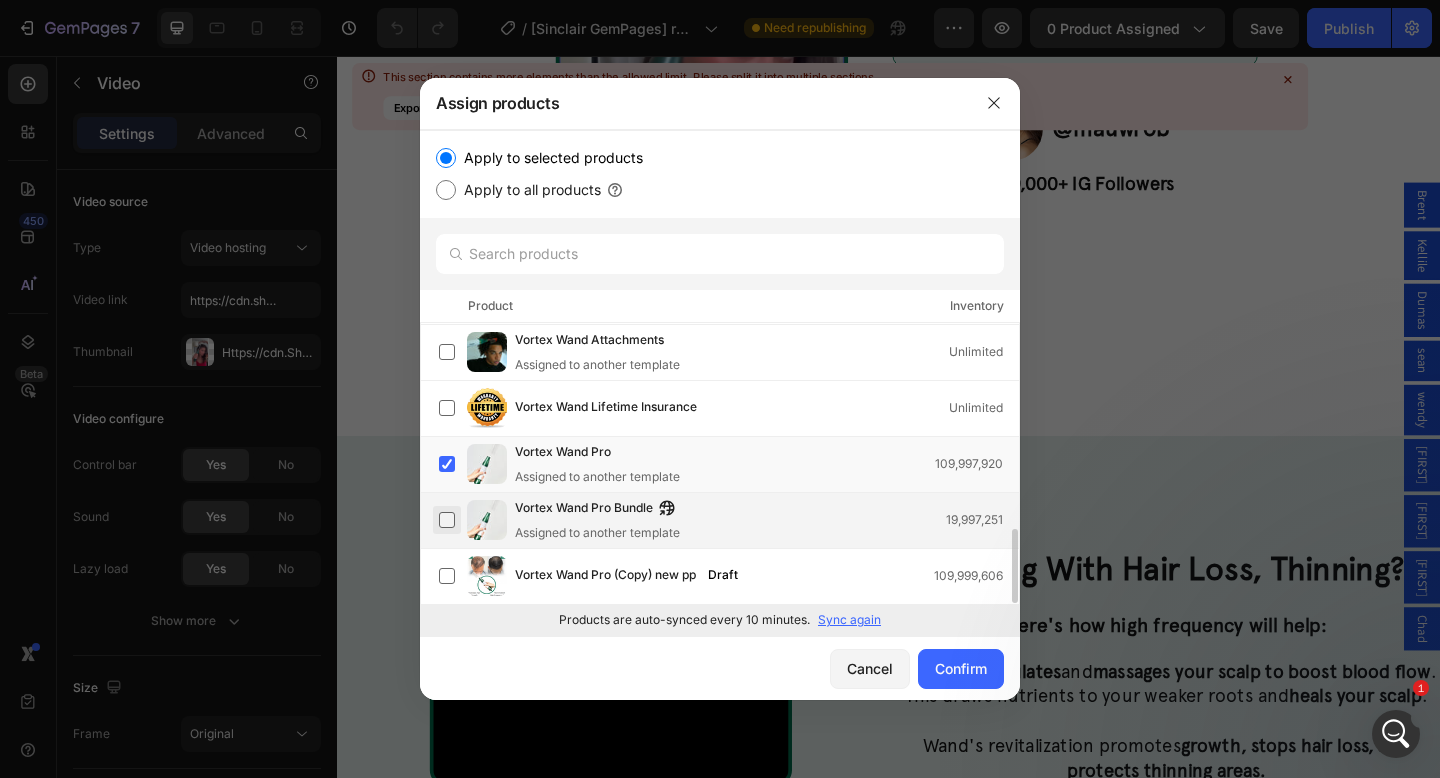 click at bounding box center [447, 520] 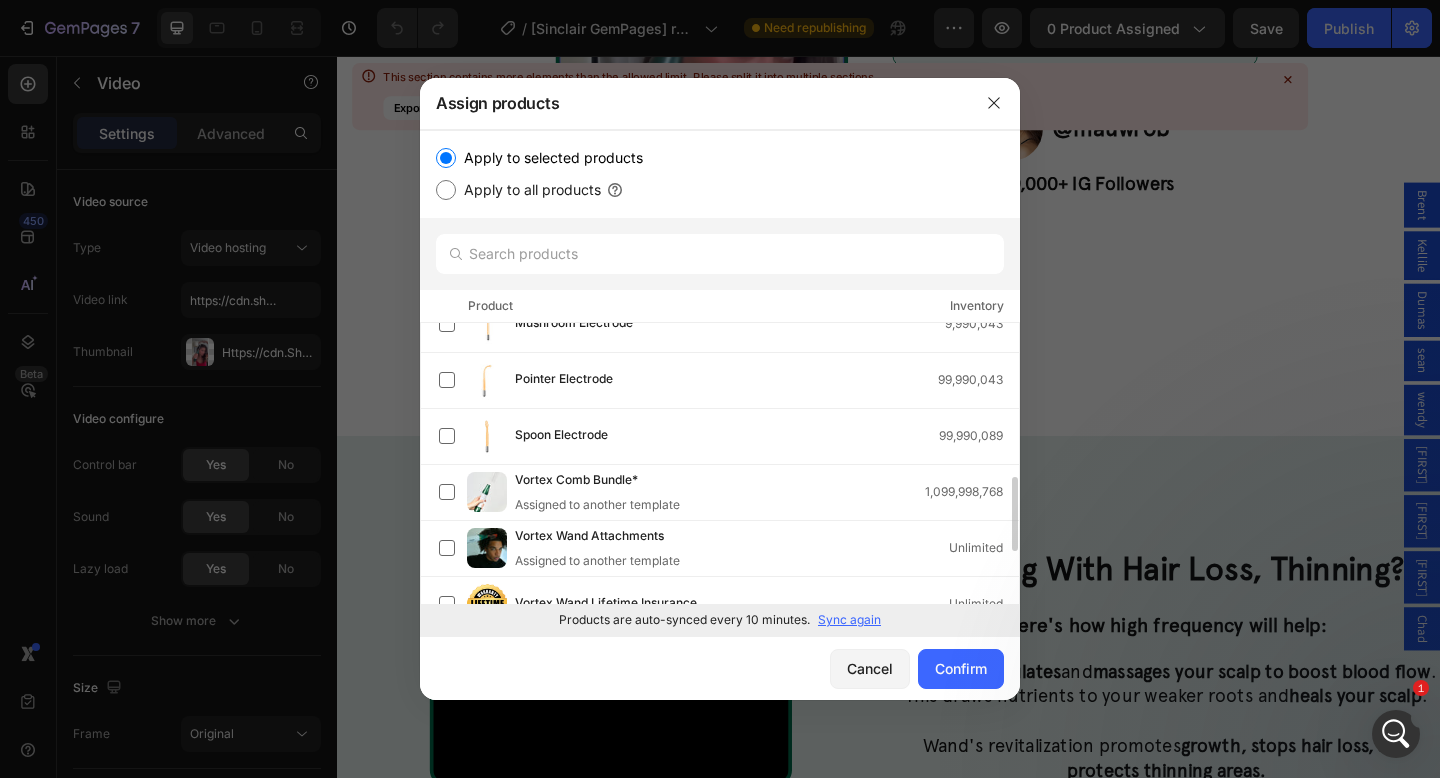 scroll, scrollTop: 574, scrollLeft: 0, axis: vertical 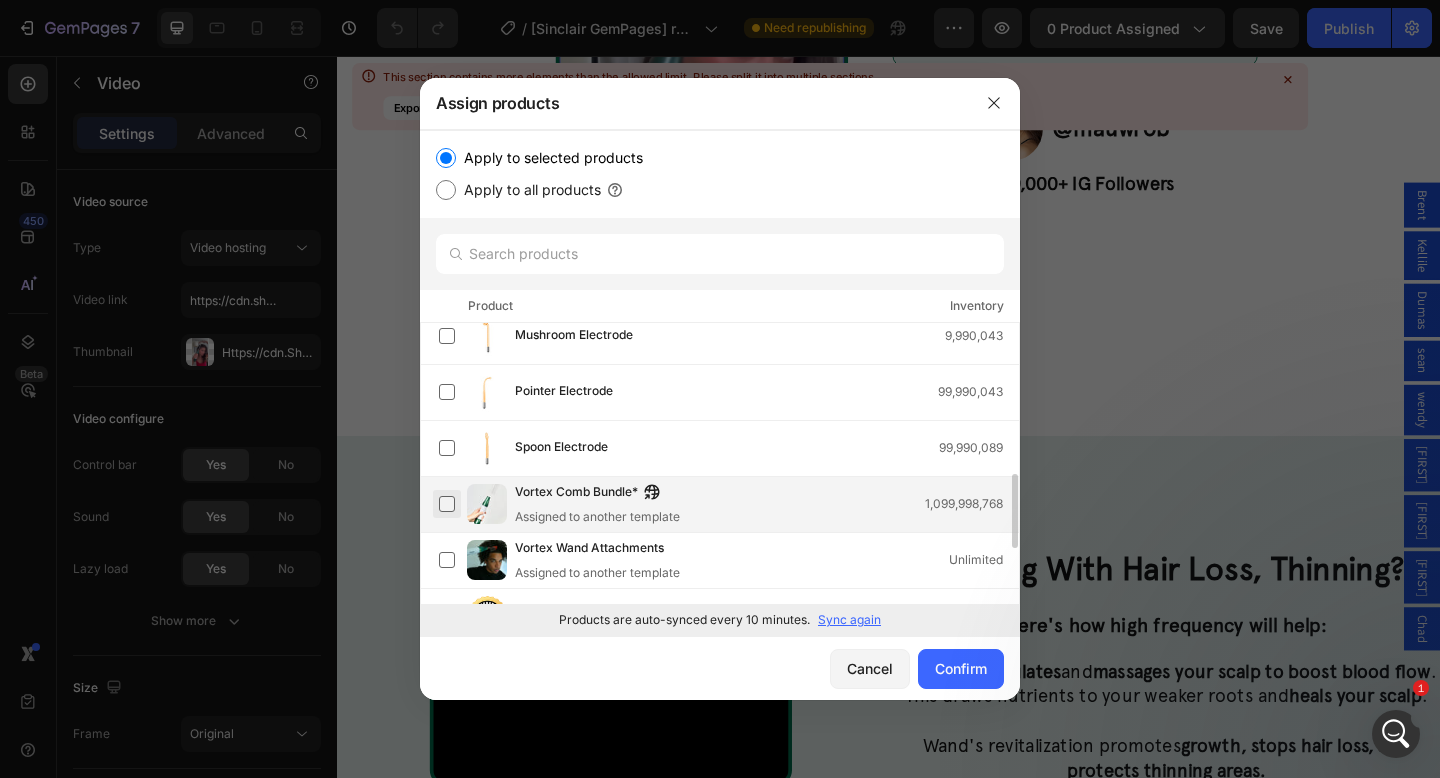 click at bounding box center (447, 504) 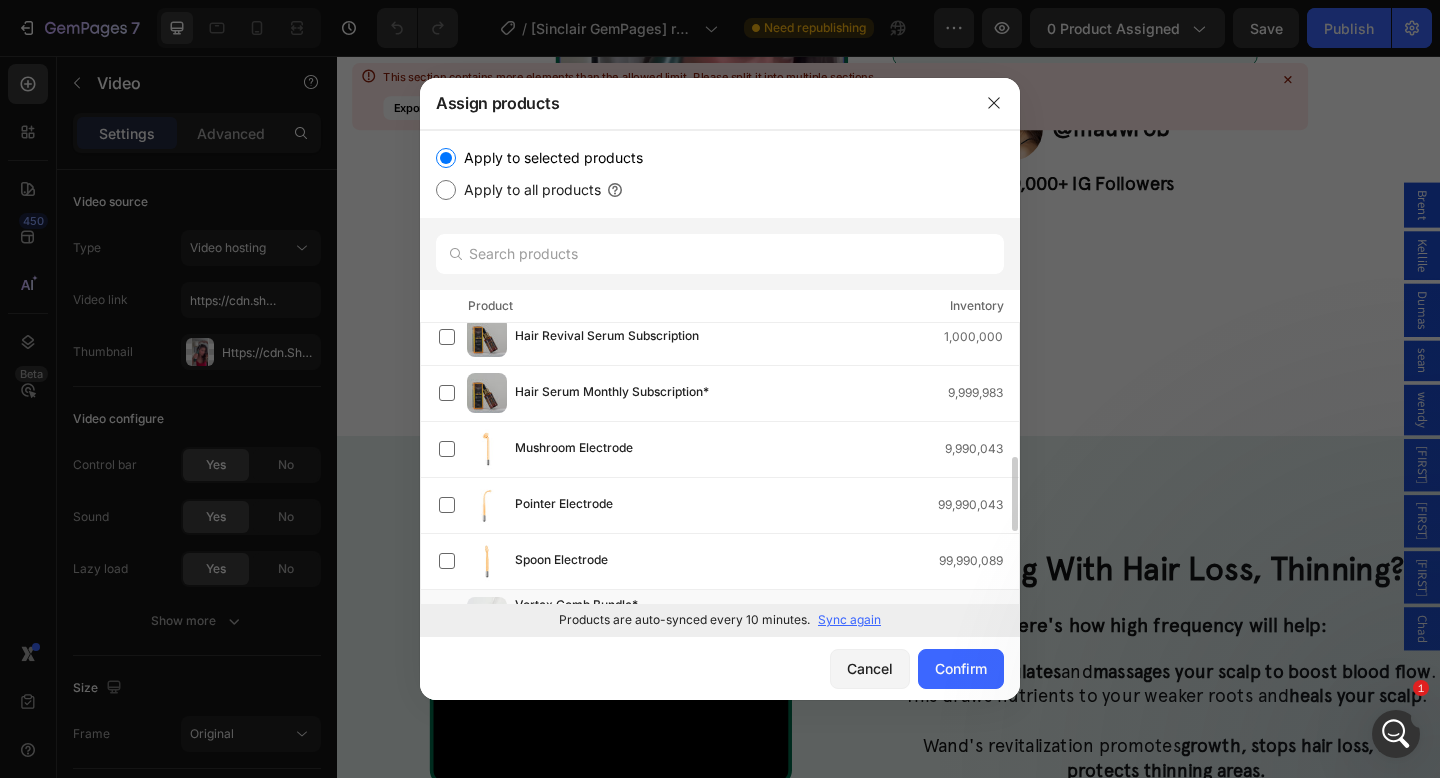 scroll, scrollTop: 437, scrollLeft: 0, axis: vertical 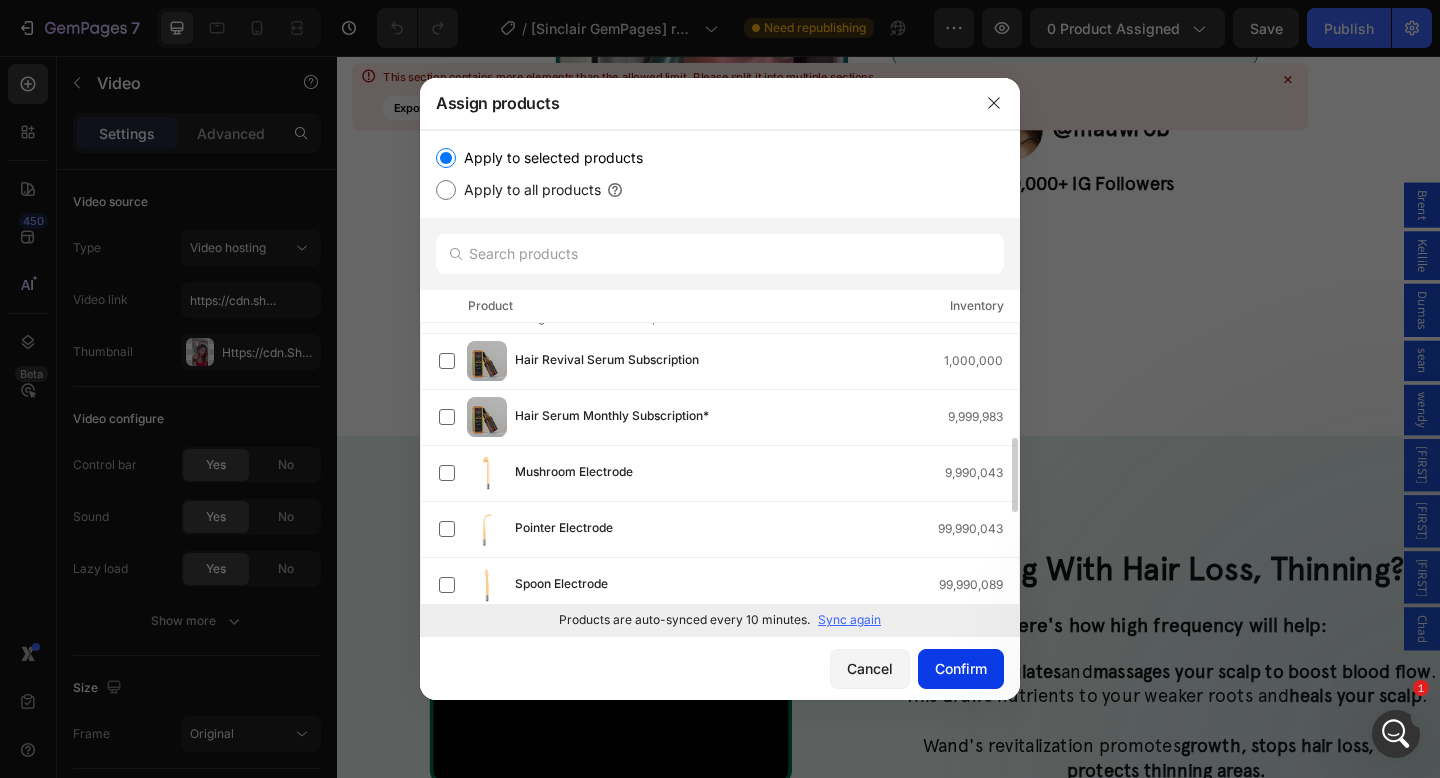click on "Confirm" at bounding box center (961, 668) 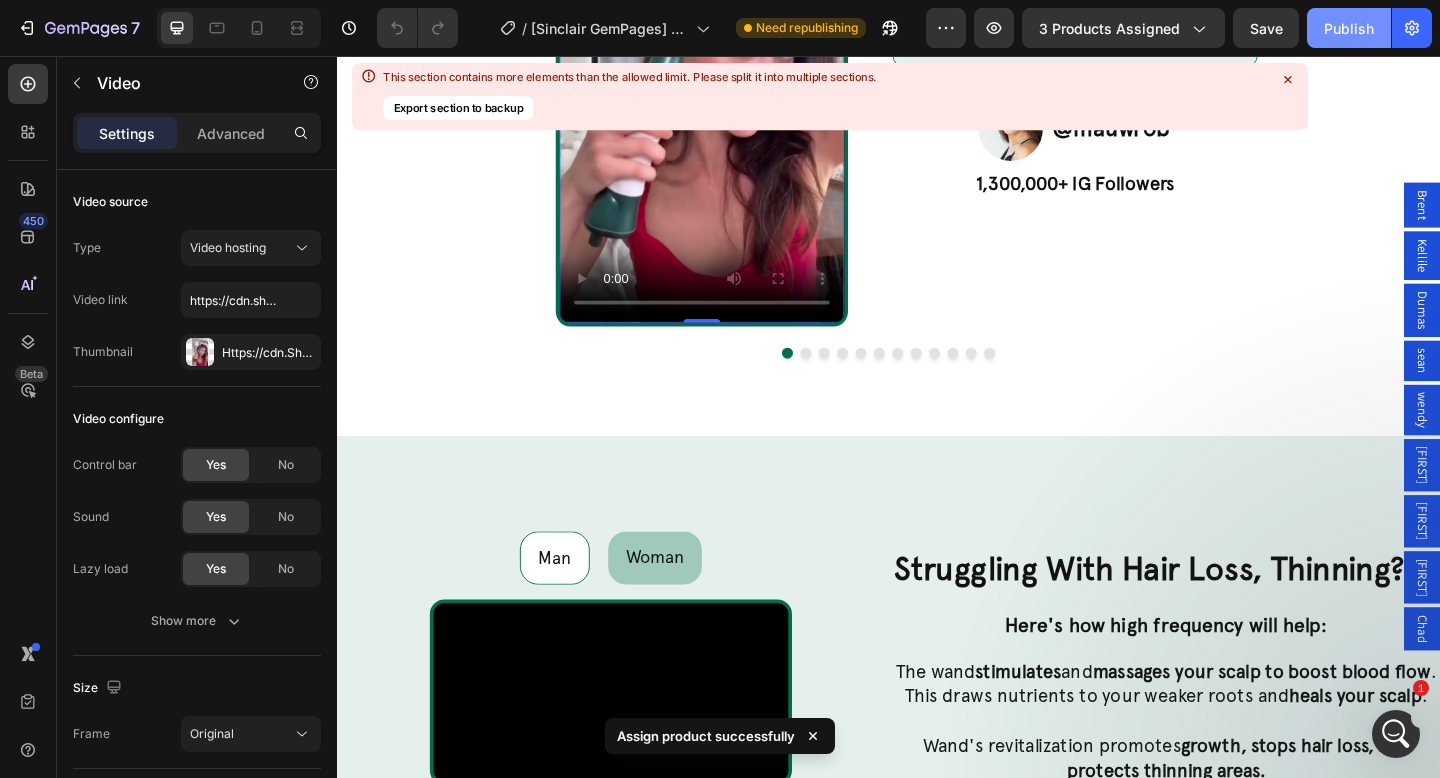 click on "Publish" 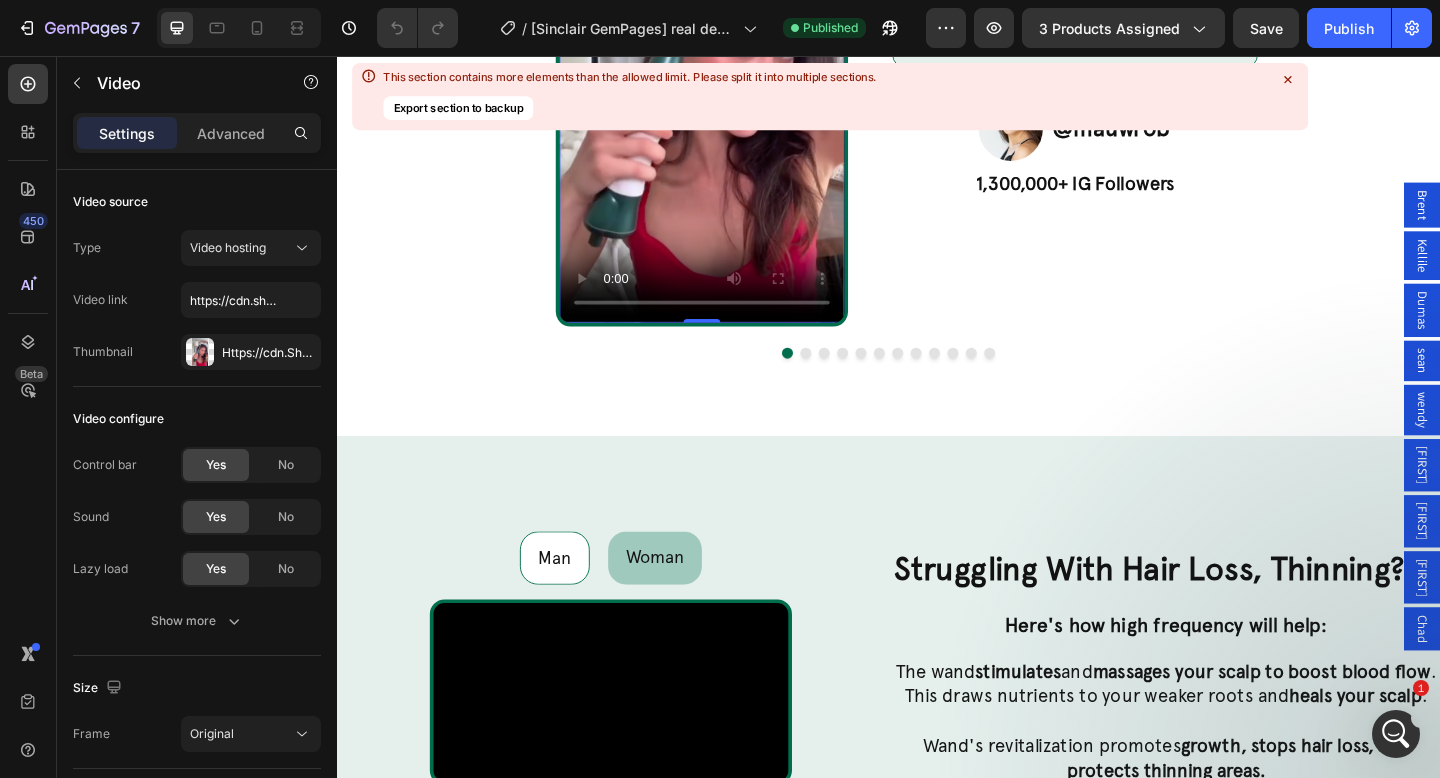 click 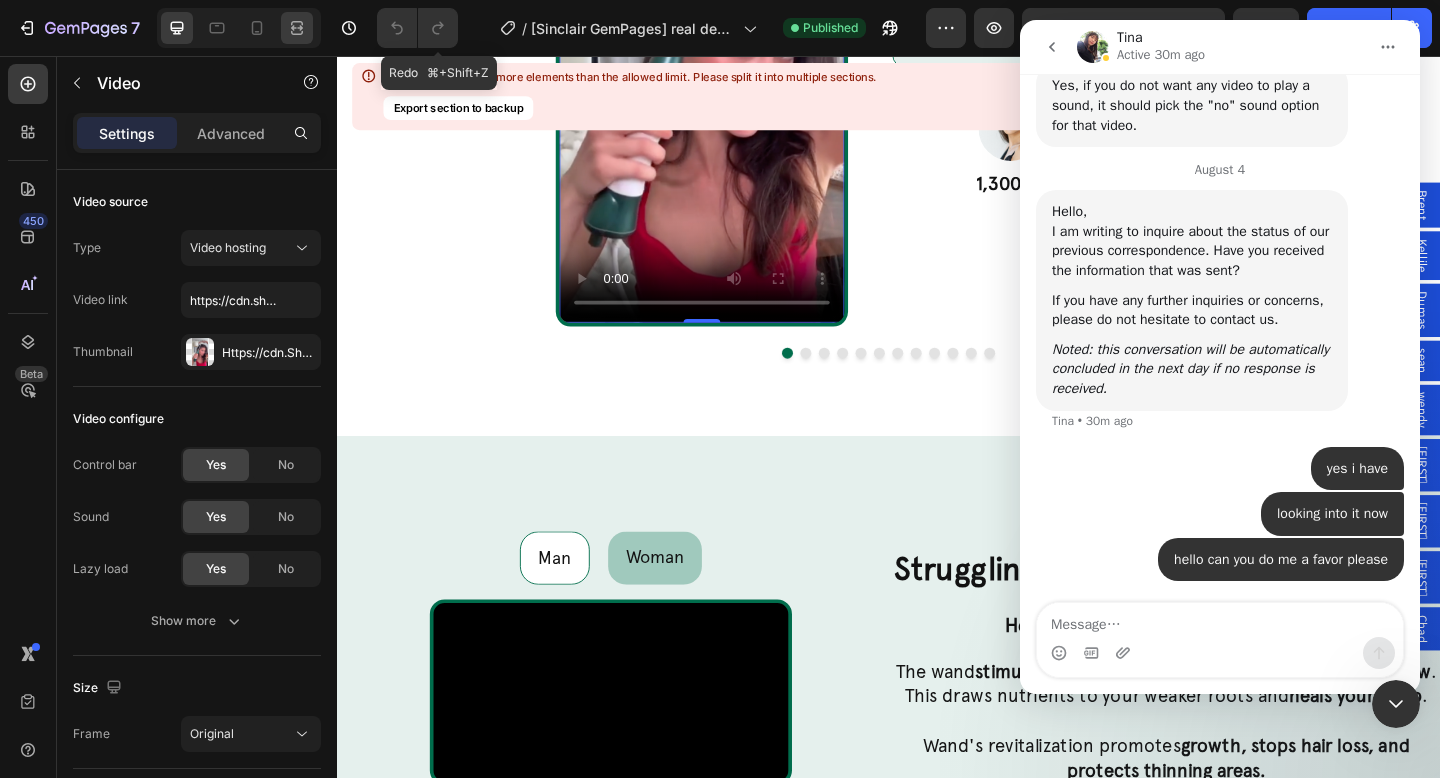 scroll, scrollTop: 5851, scrollLeft: 0, axis: vertical 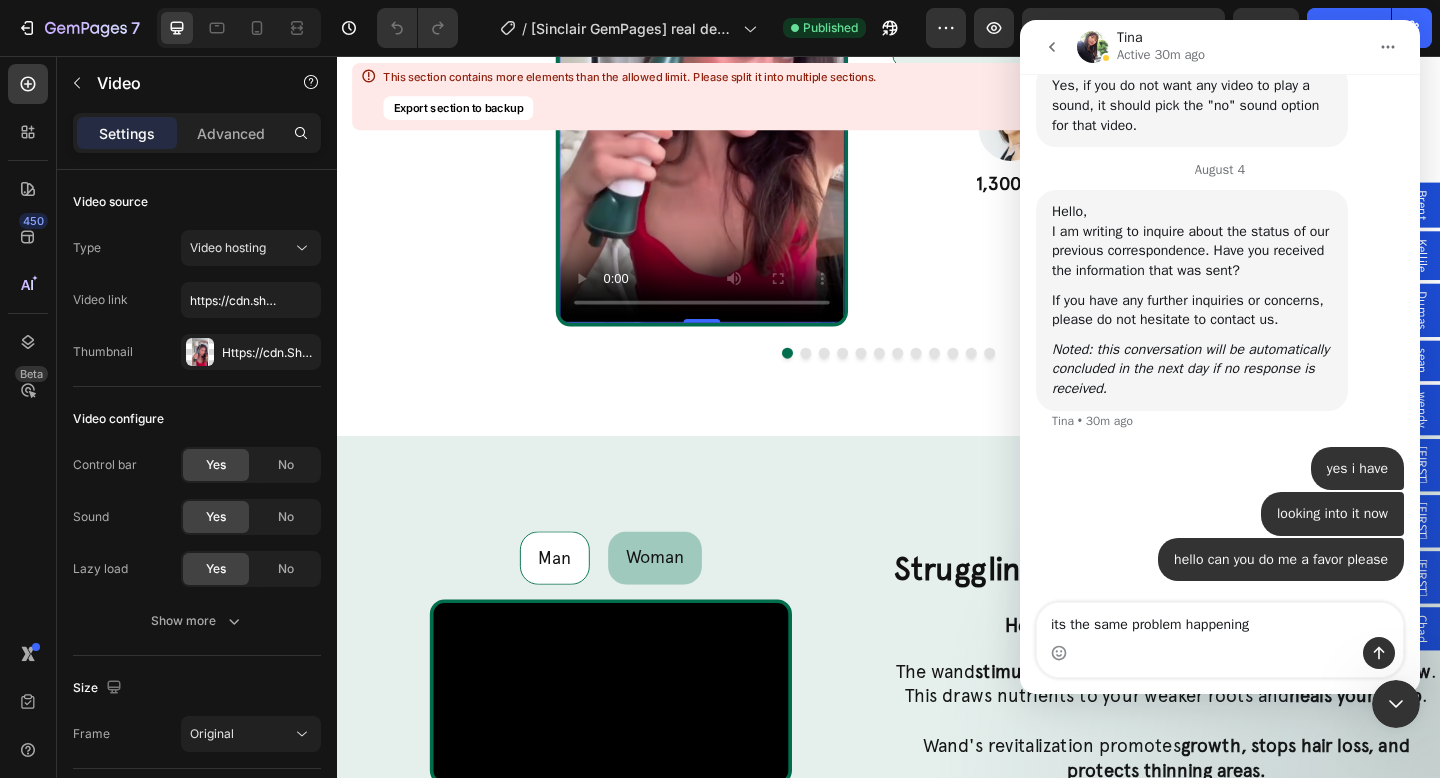 type on "its the same problem happening" 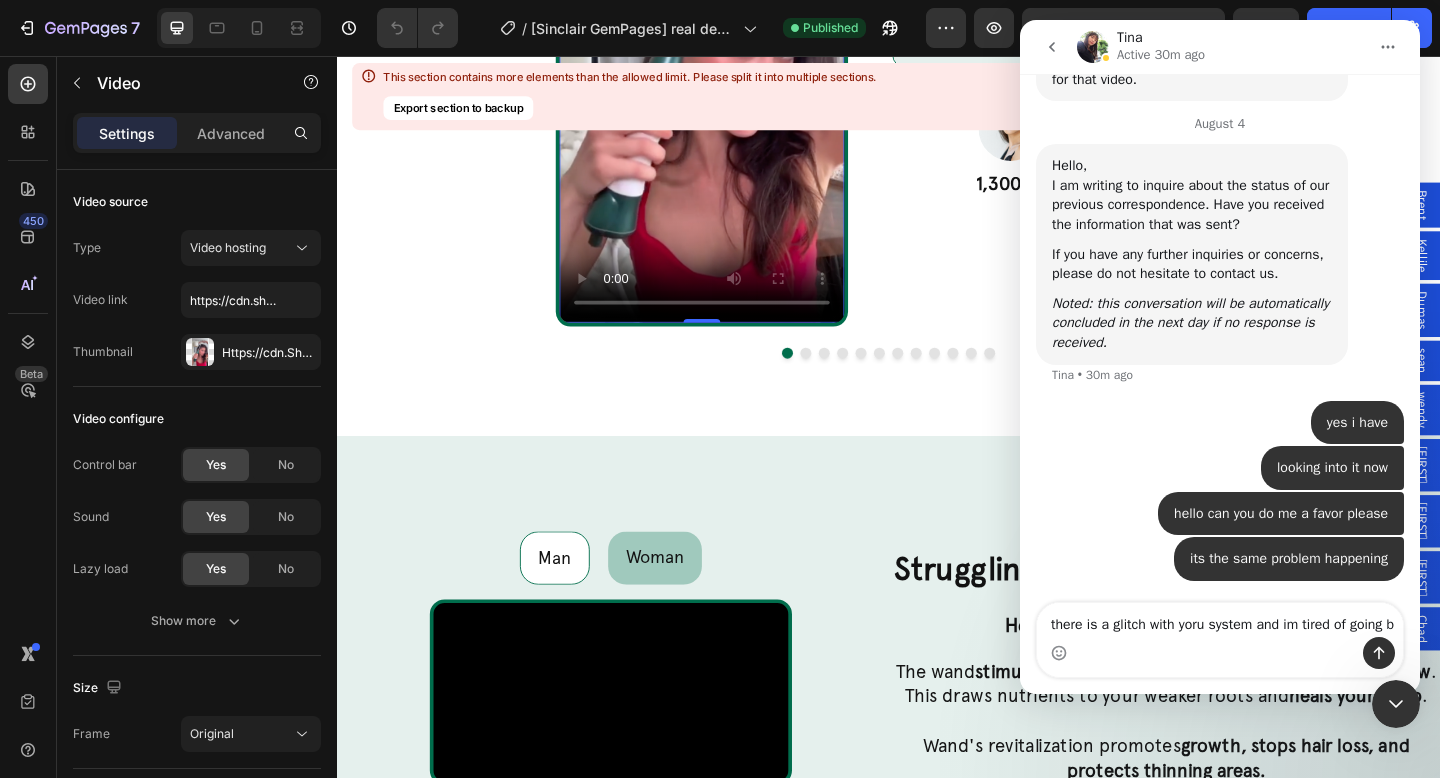 scroll, scrollTop: 5917, scrollLeft: 0, axis: vertical 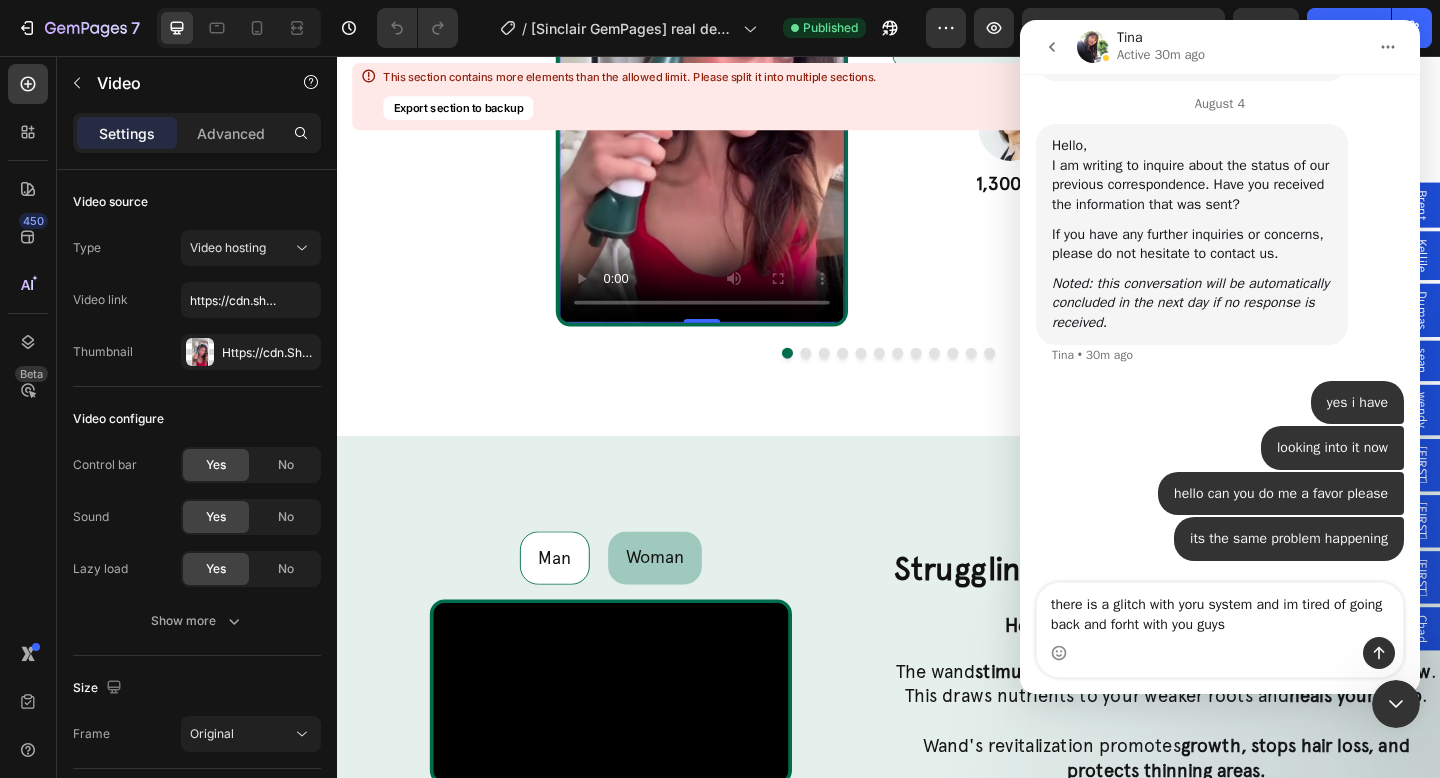 type on "there is a glitch with yoru system and im tired of going back and forht with you guys" 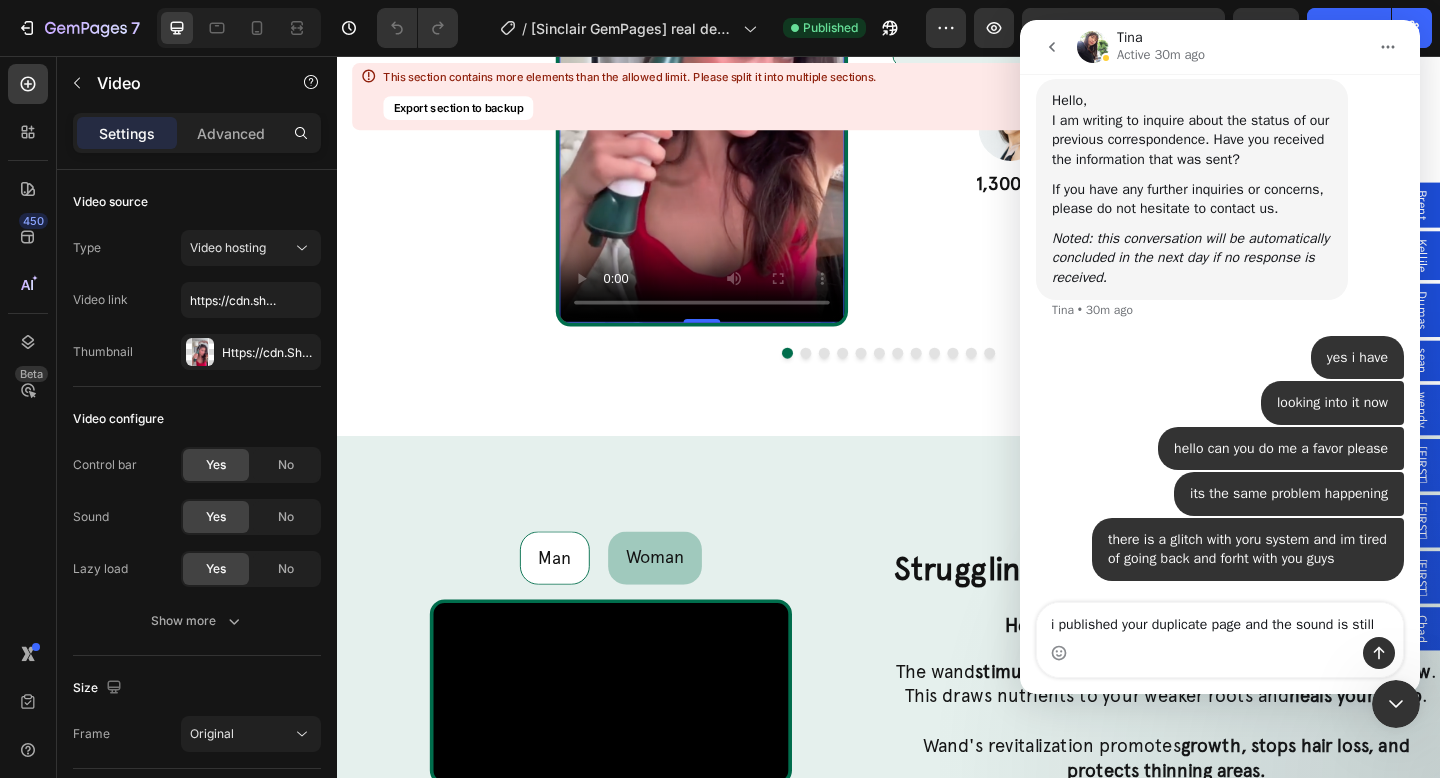 scroll, scrollTop: 5982, scrollLeft: 0, axis: vertical 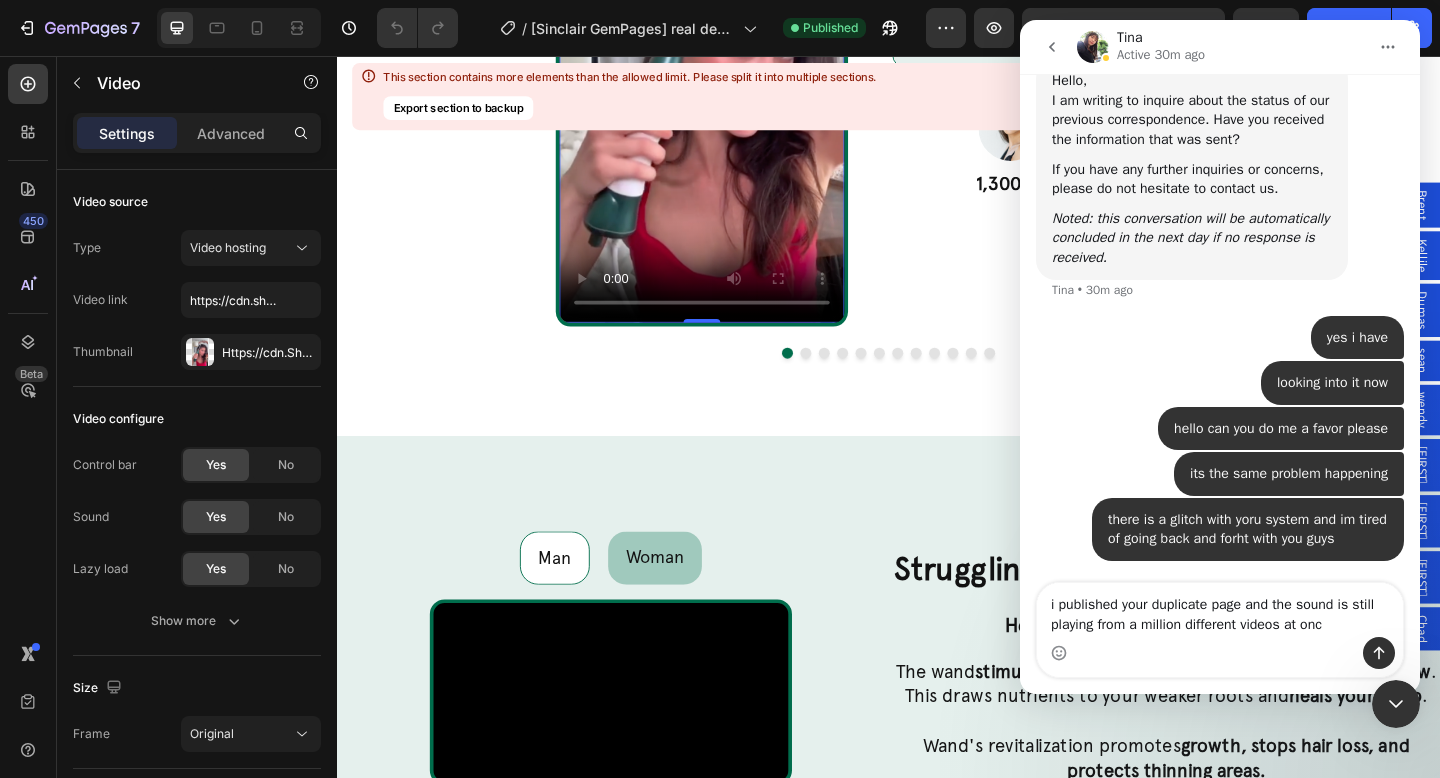 type on "i published your duplicate page and the sound is still playing from a million different videos at once" 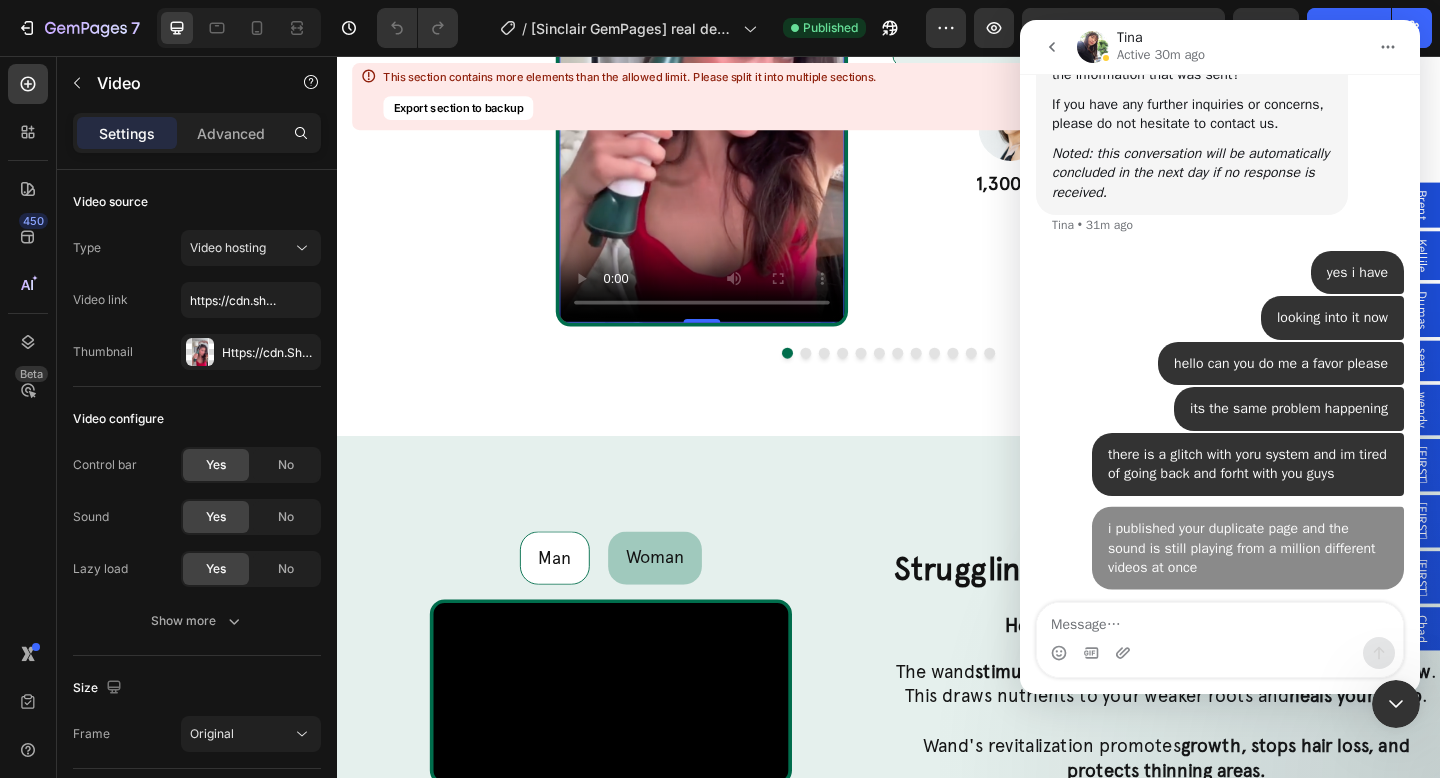 scroll, scrollTop: 6047, scrollLeft: 0, axis: vertical 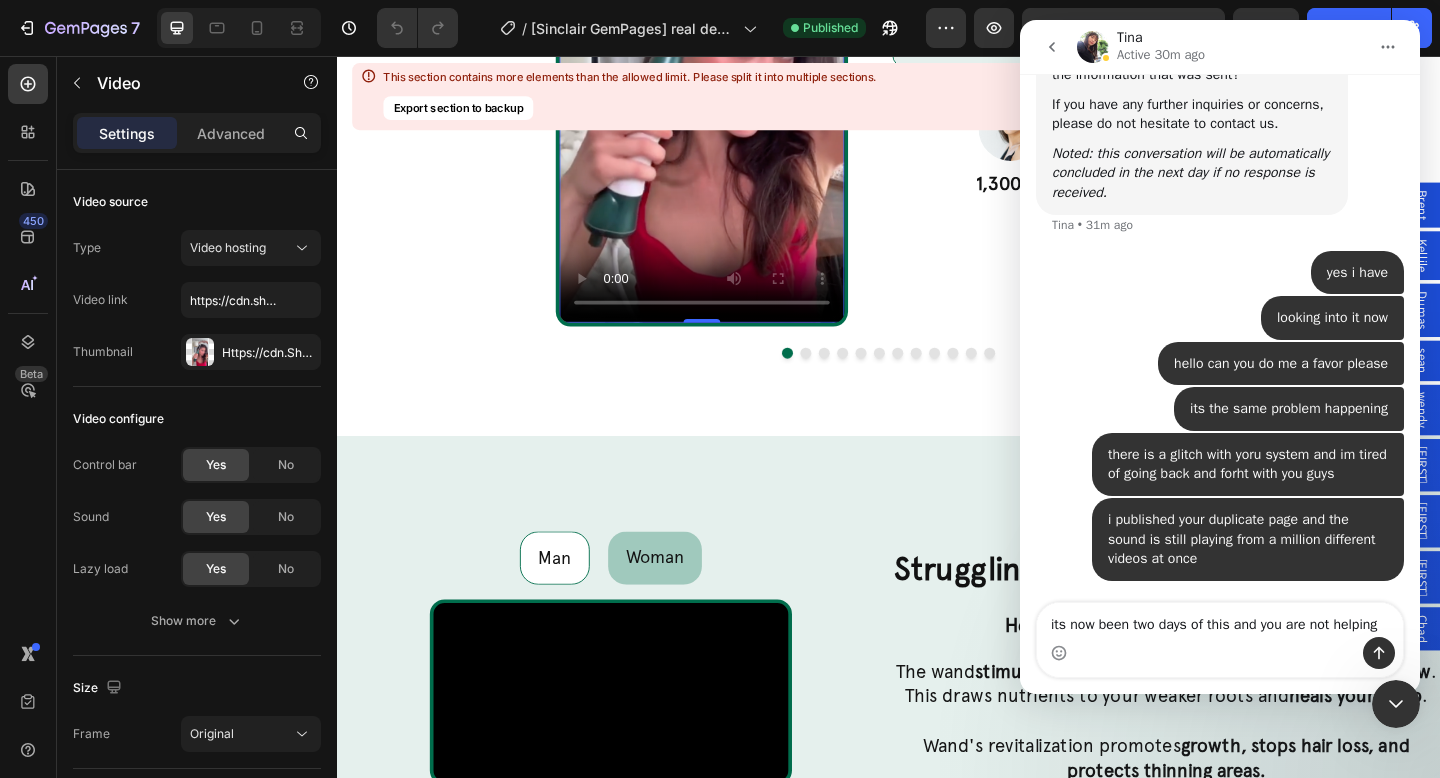 type on "its now been two days of this and you are not helping" 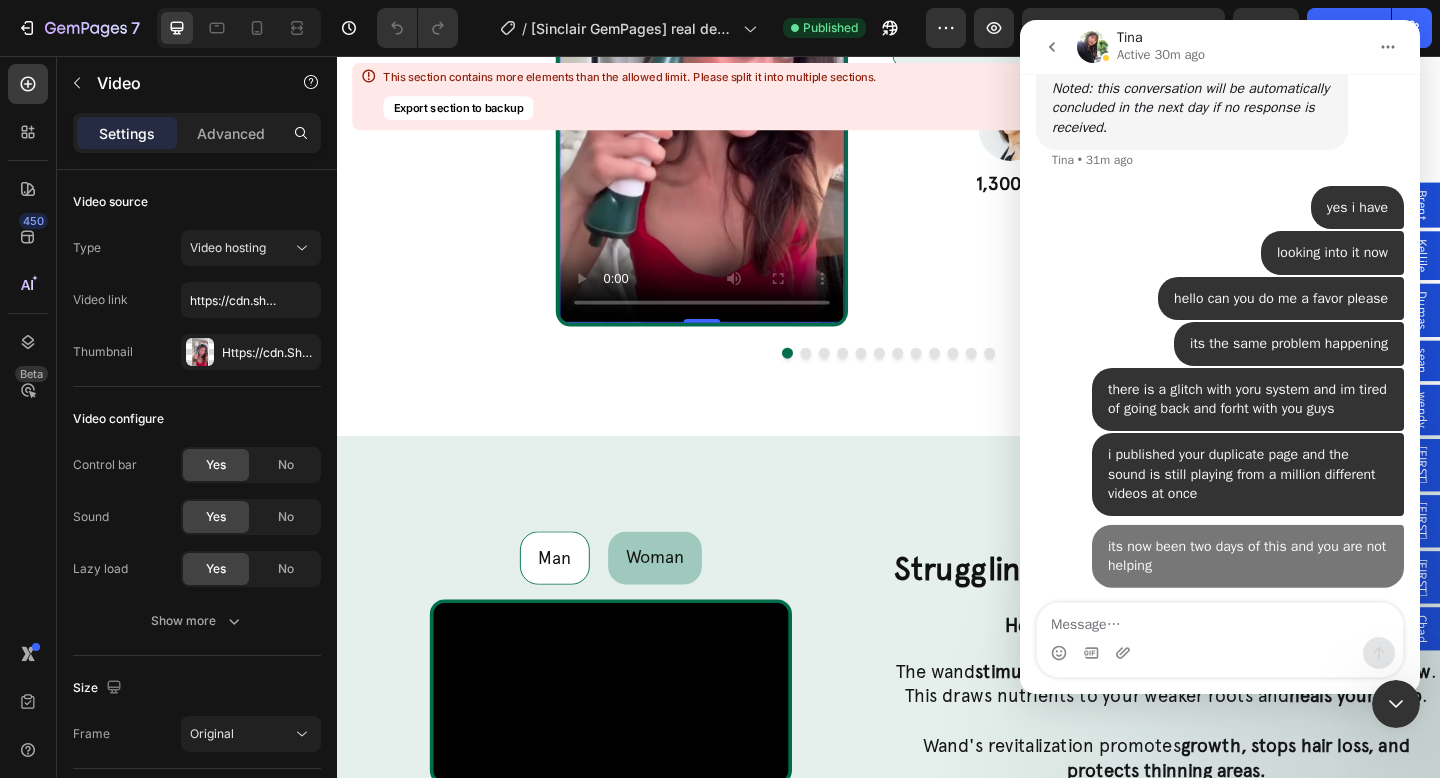 scroll, scrollTop: 6112, scrollLeft: 0, axis: vertical 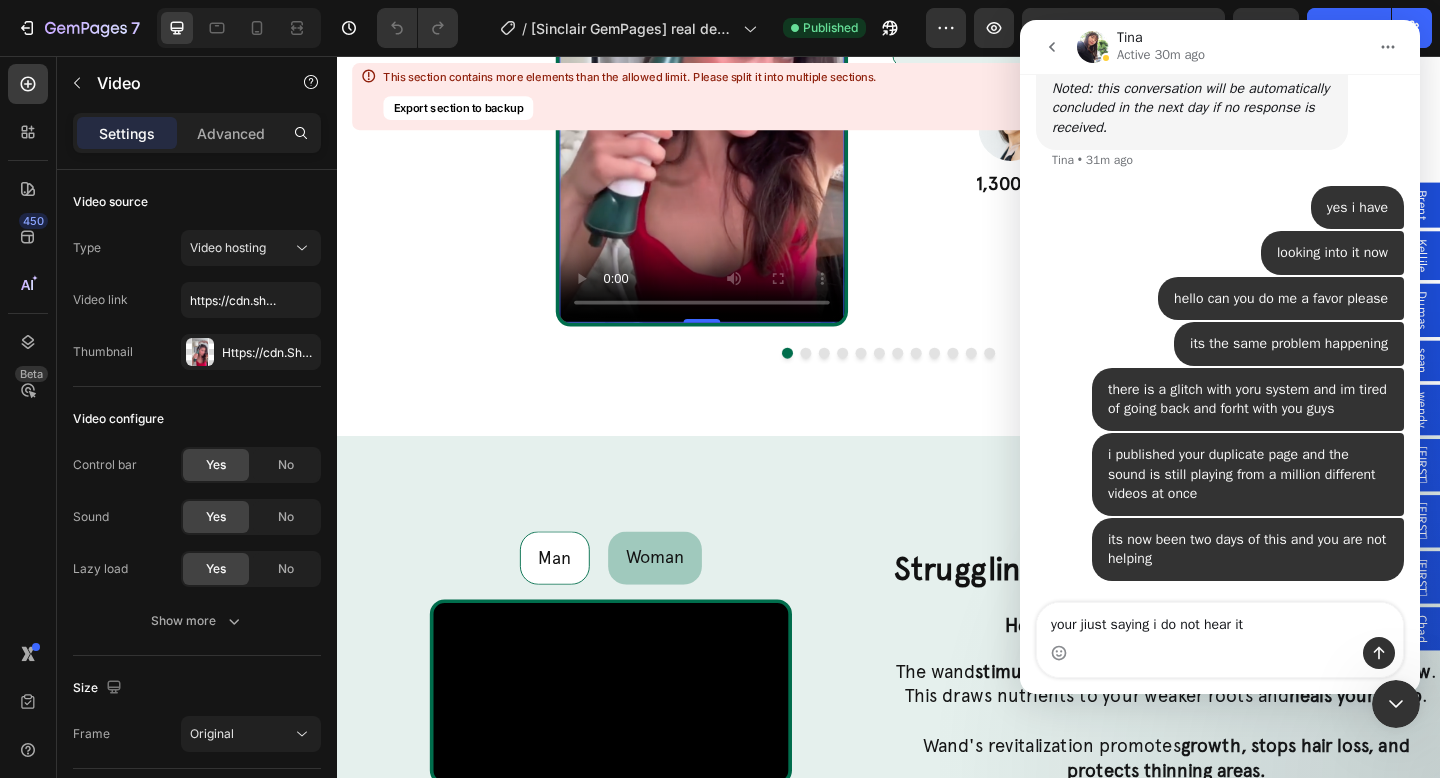 type on "your jiust saying i do not hear it" 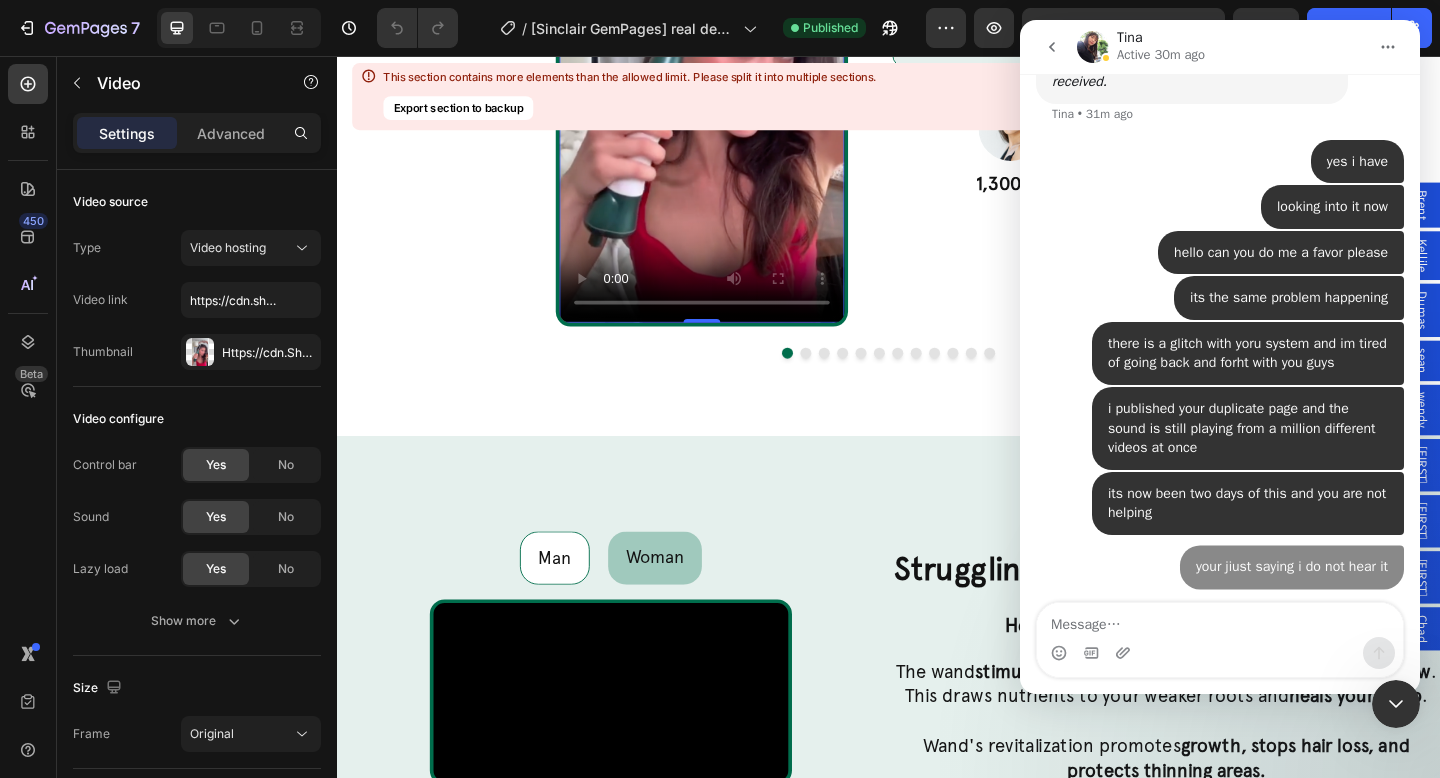scroll, scrollTop: 6158, scrollLeft: 0, axis: vertical 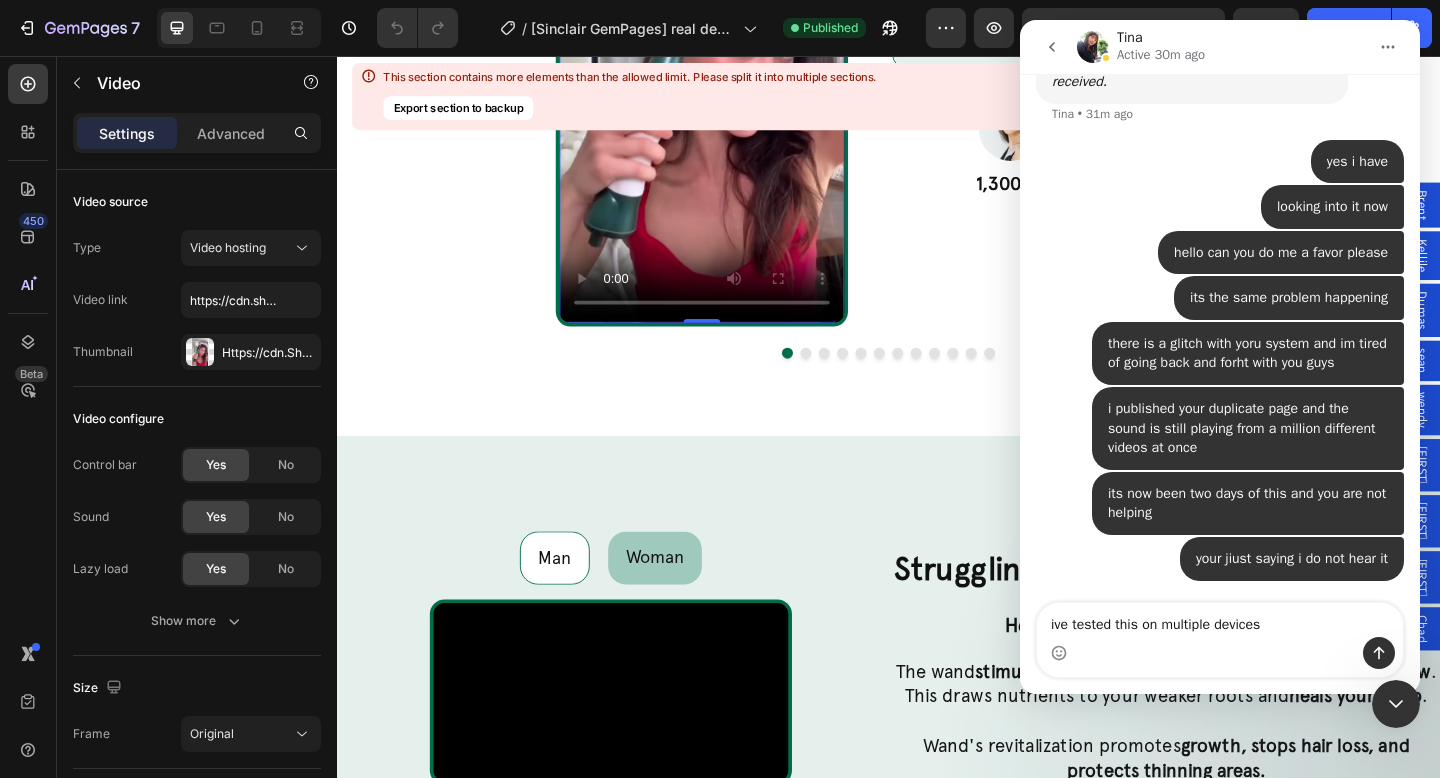 type on "ive tested this on multiple devices" 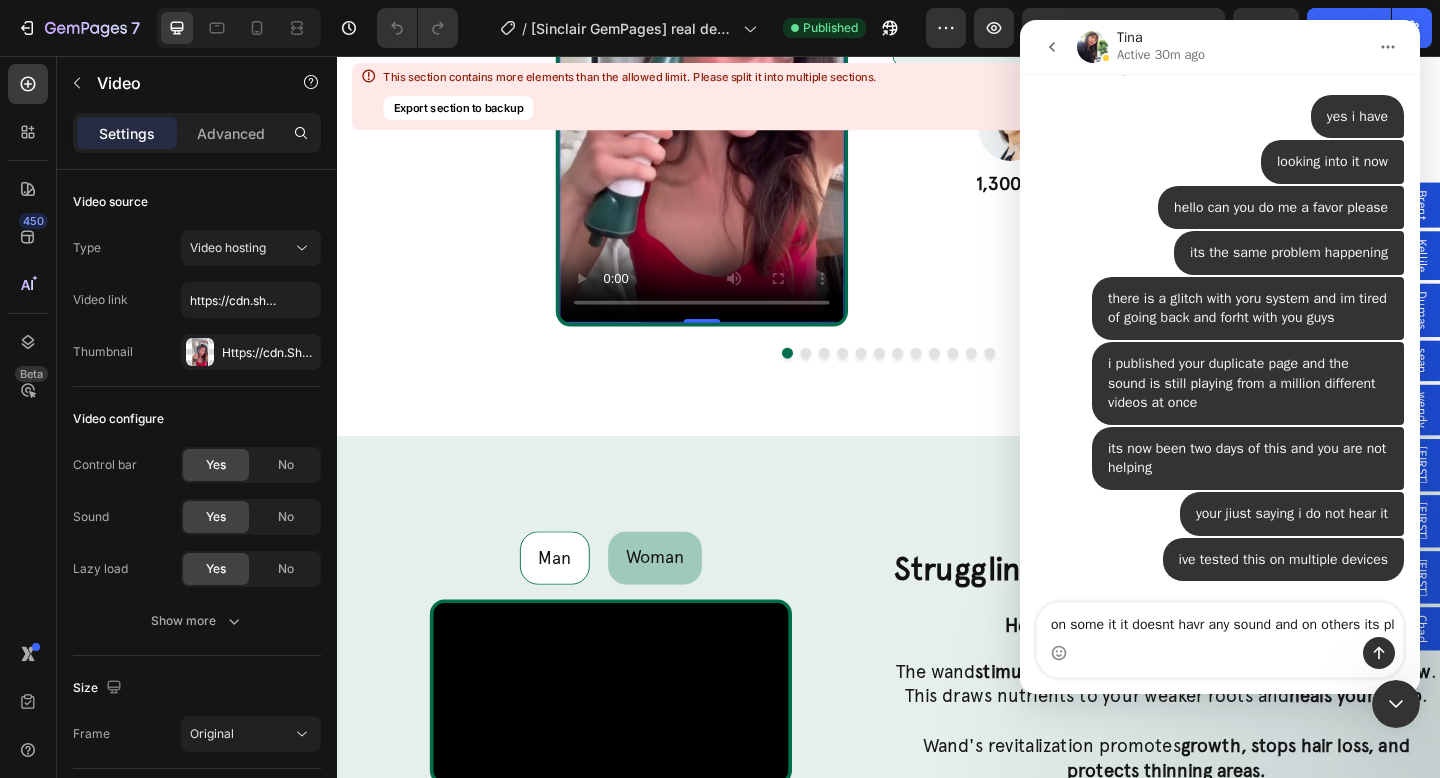 scroll, scrollTop: 6223, scrollLeft: 0, axis: vertical 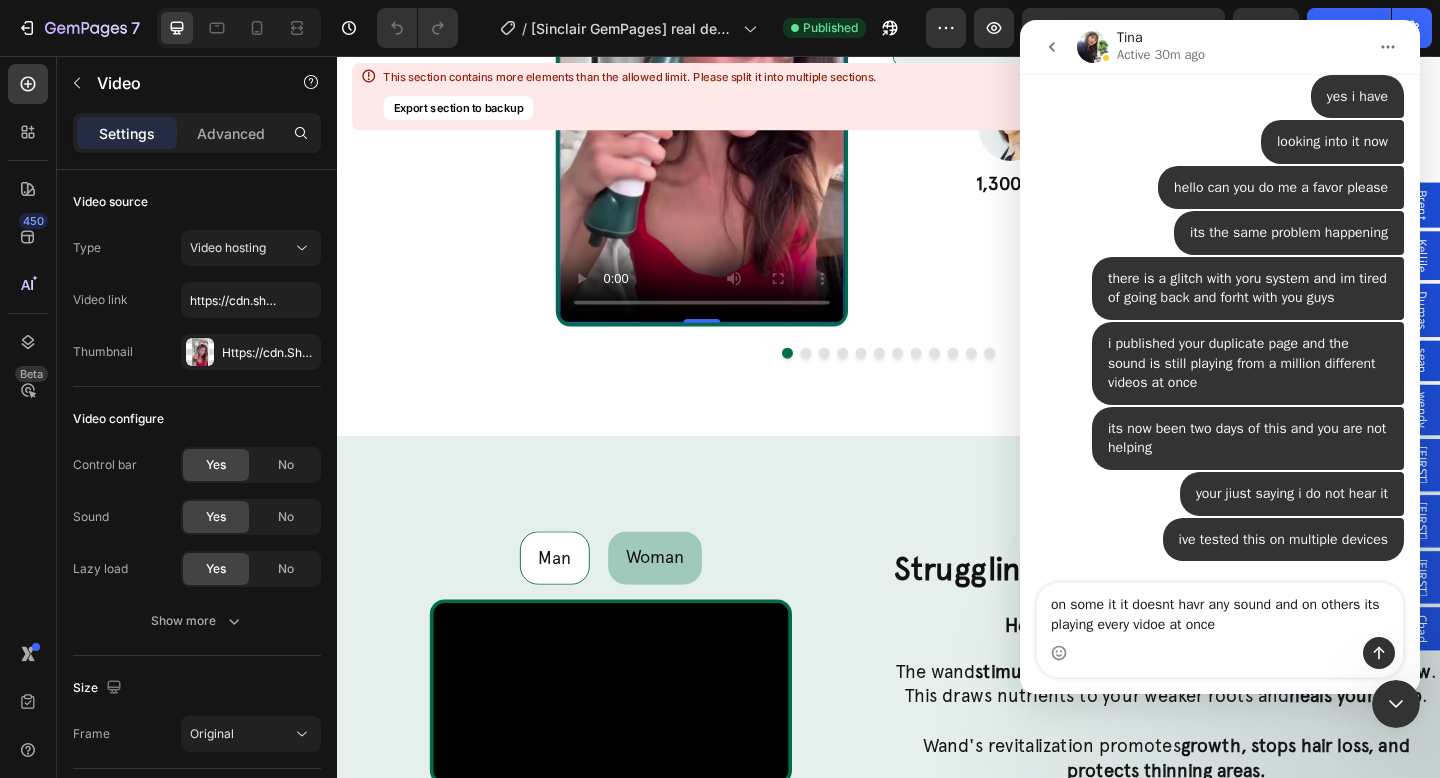 type on "on some it it doesnt havr any sound and on others its playing every vidoe at once" 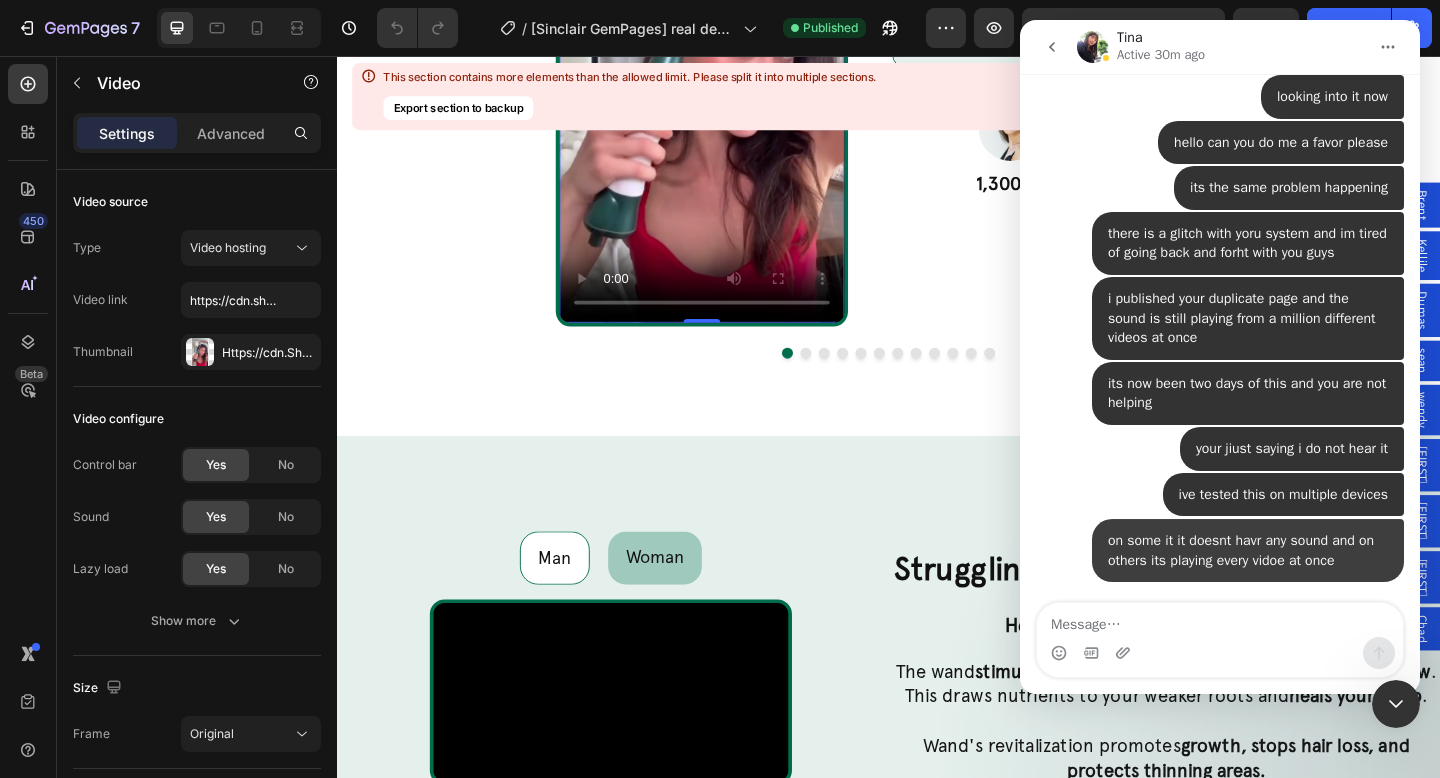scroll, scrollTop: 6269, scrollLeft: 0, axis: vertical 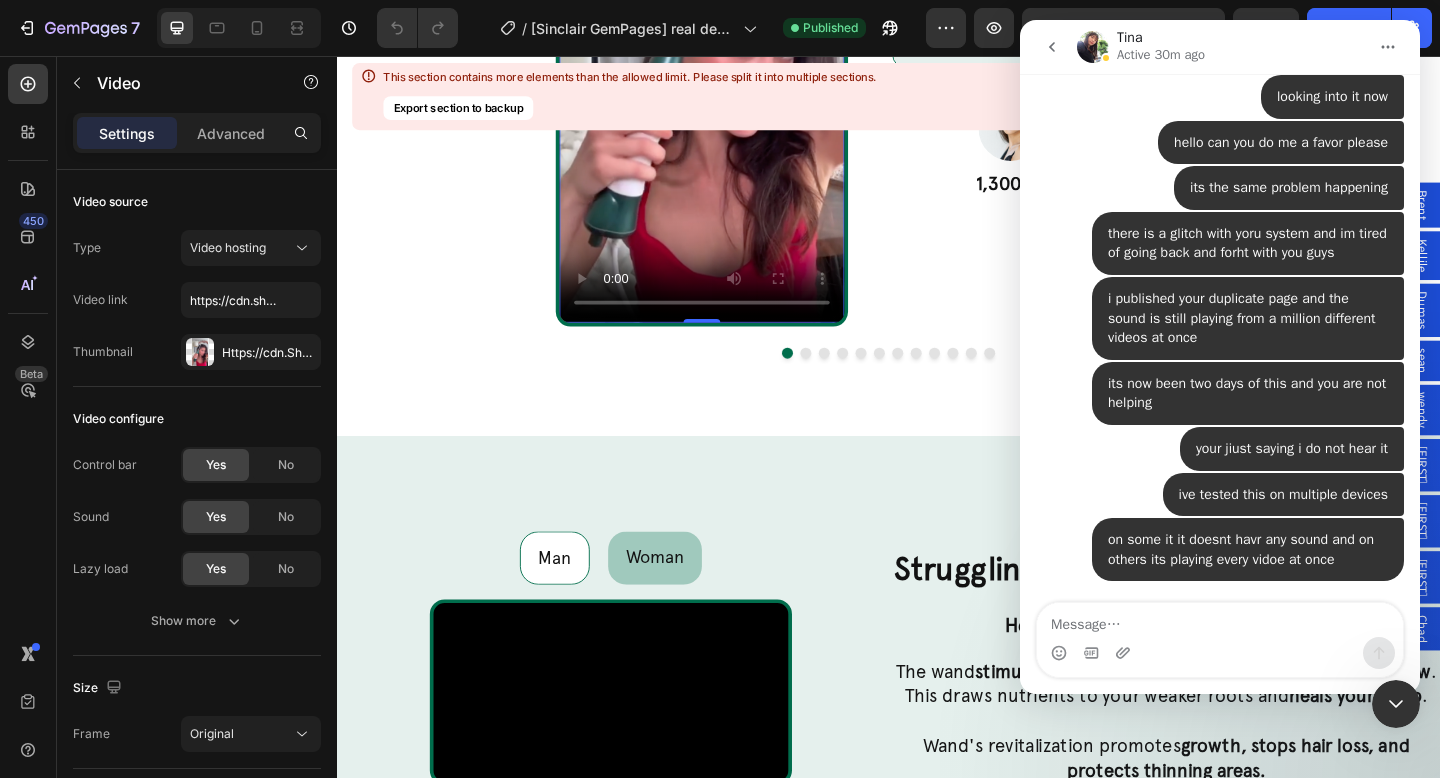 click at bounding box center [1396, 704] 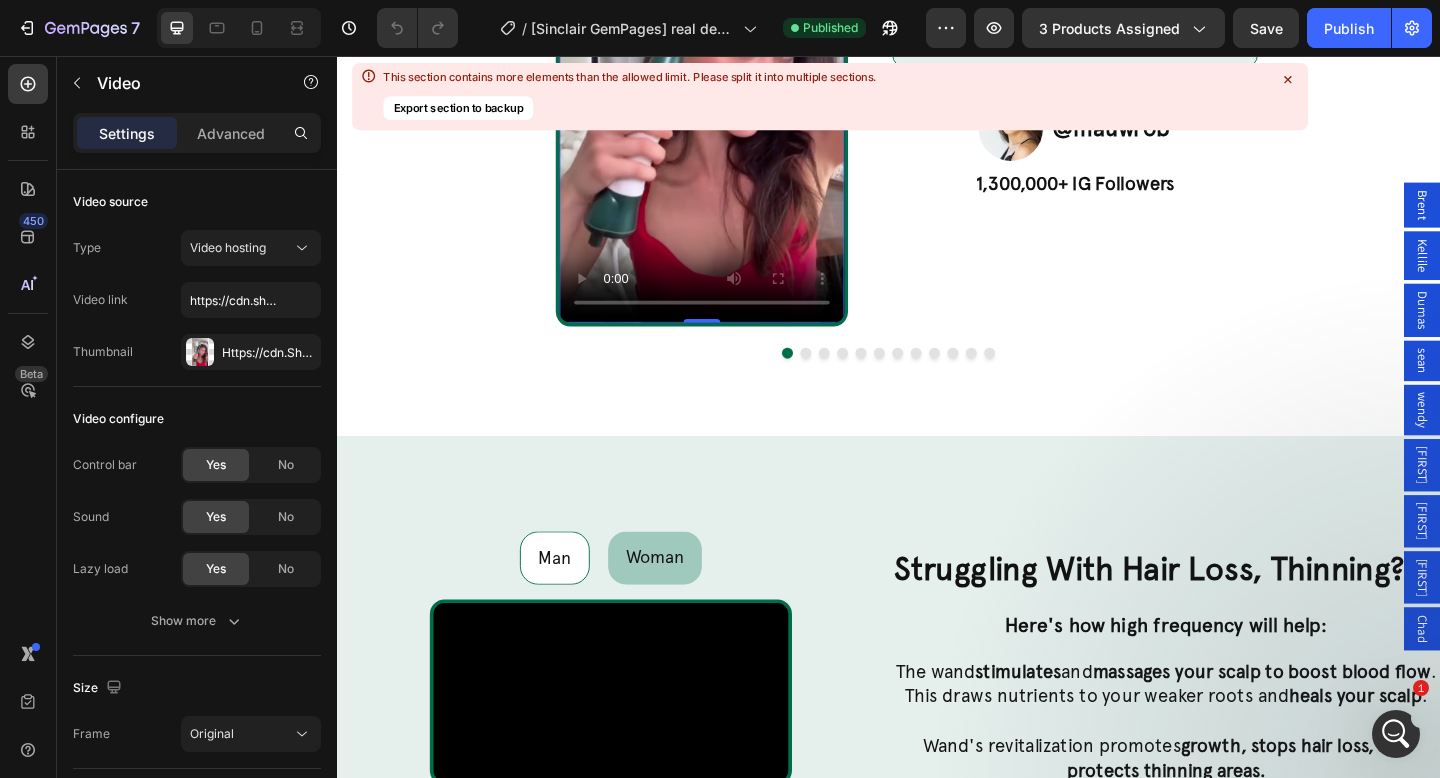 scroll, scrollTop: 0, scrollLeft: 0, axis: both 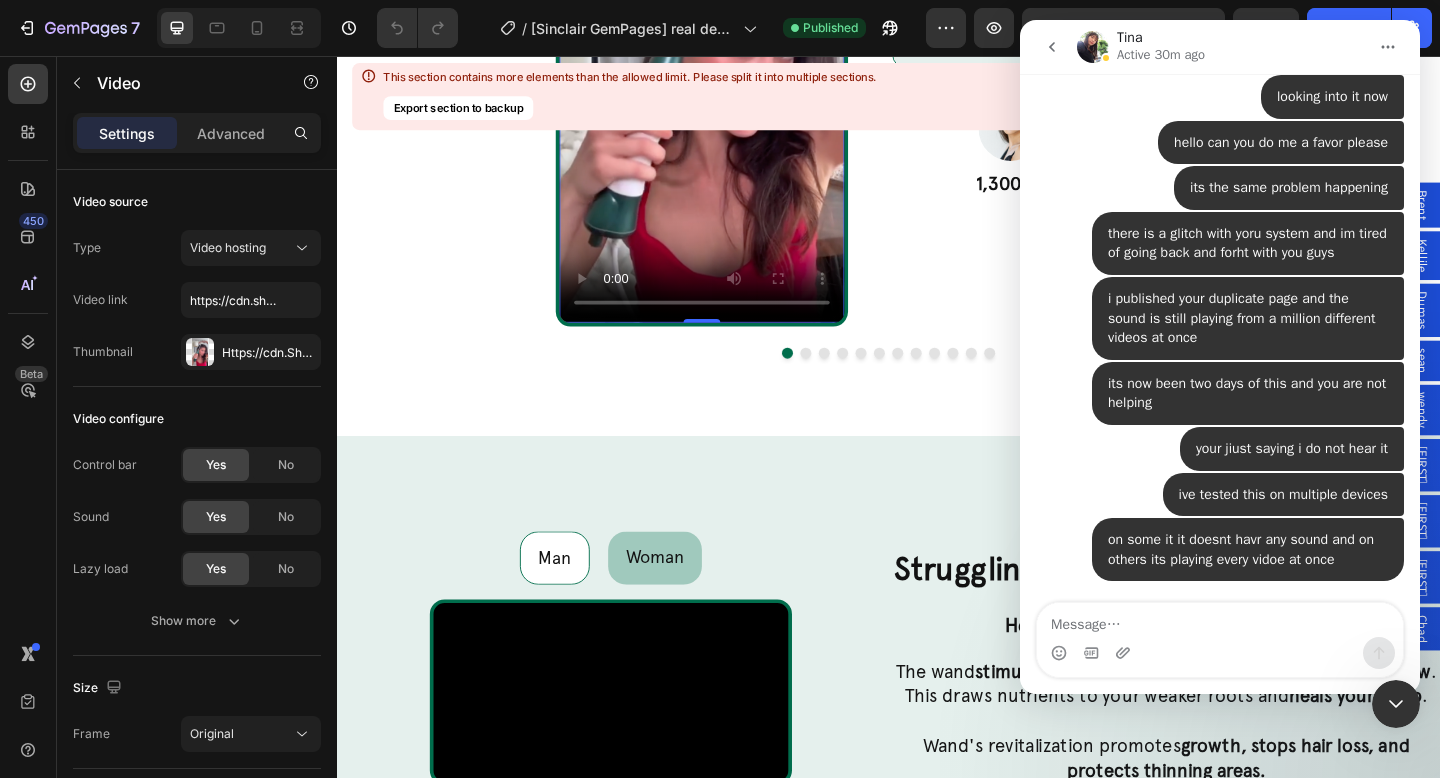 type on "https://www.loom.com/share/5f29601a12b74752bf739a70acbc1d3c?sid=9d827f2a-6daf-4f9e-95b5-5cc7a65f94c9" 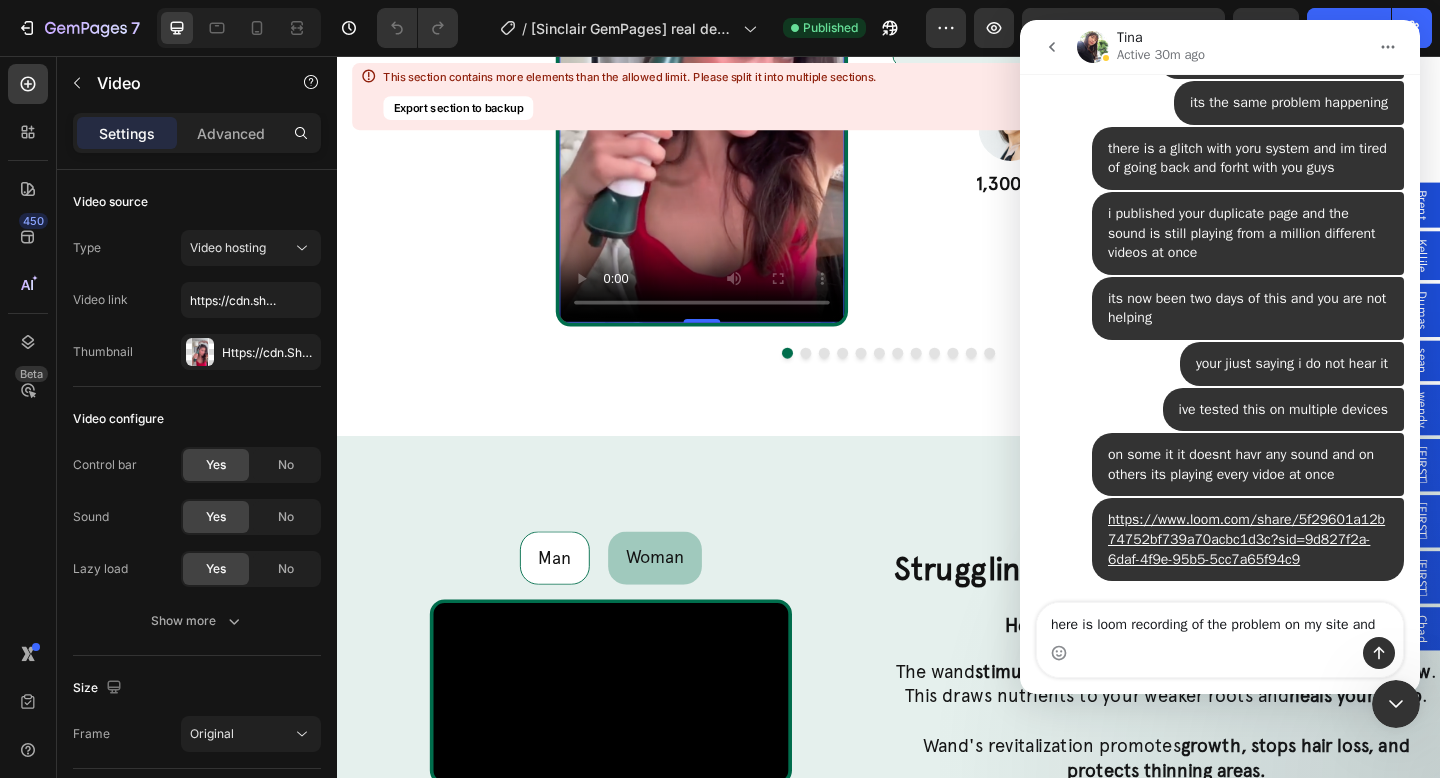 scroll, scrollTop: 6373, scrollLeft: 0, axis: vertical 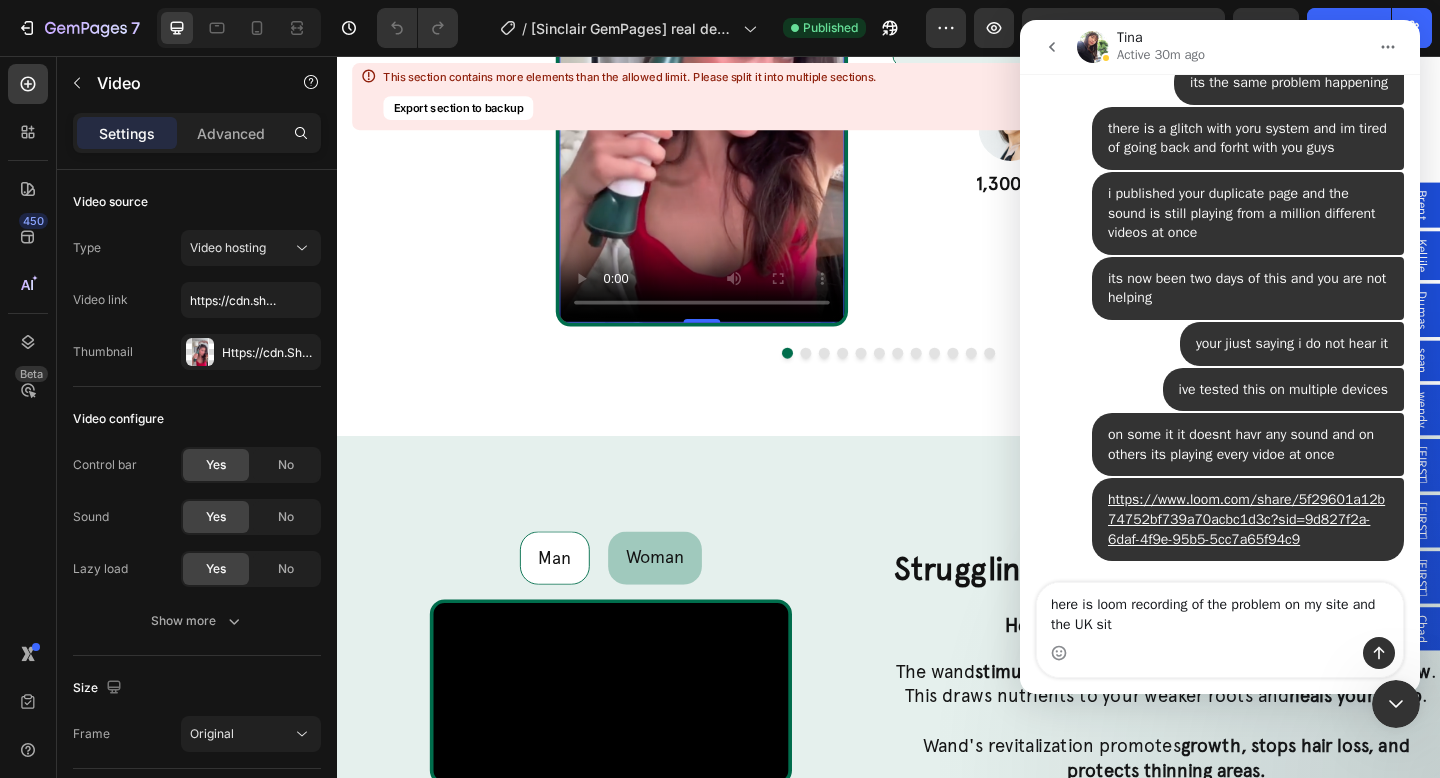 type on "here is loom recording of the problem on my site and the UK site" 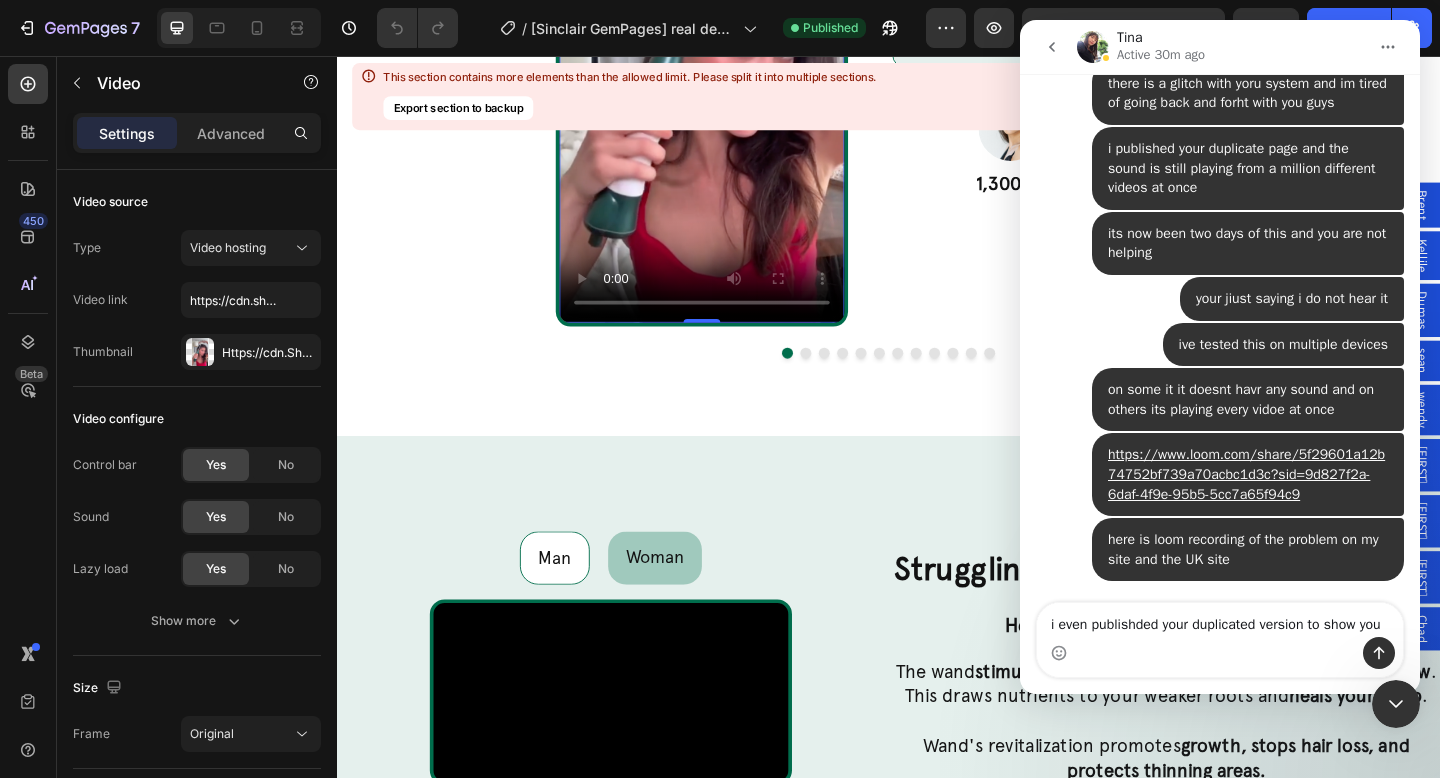 scroll, scrollTop: 6439, scrollLeft: 0, axis: vertical 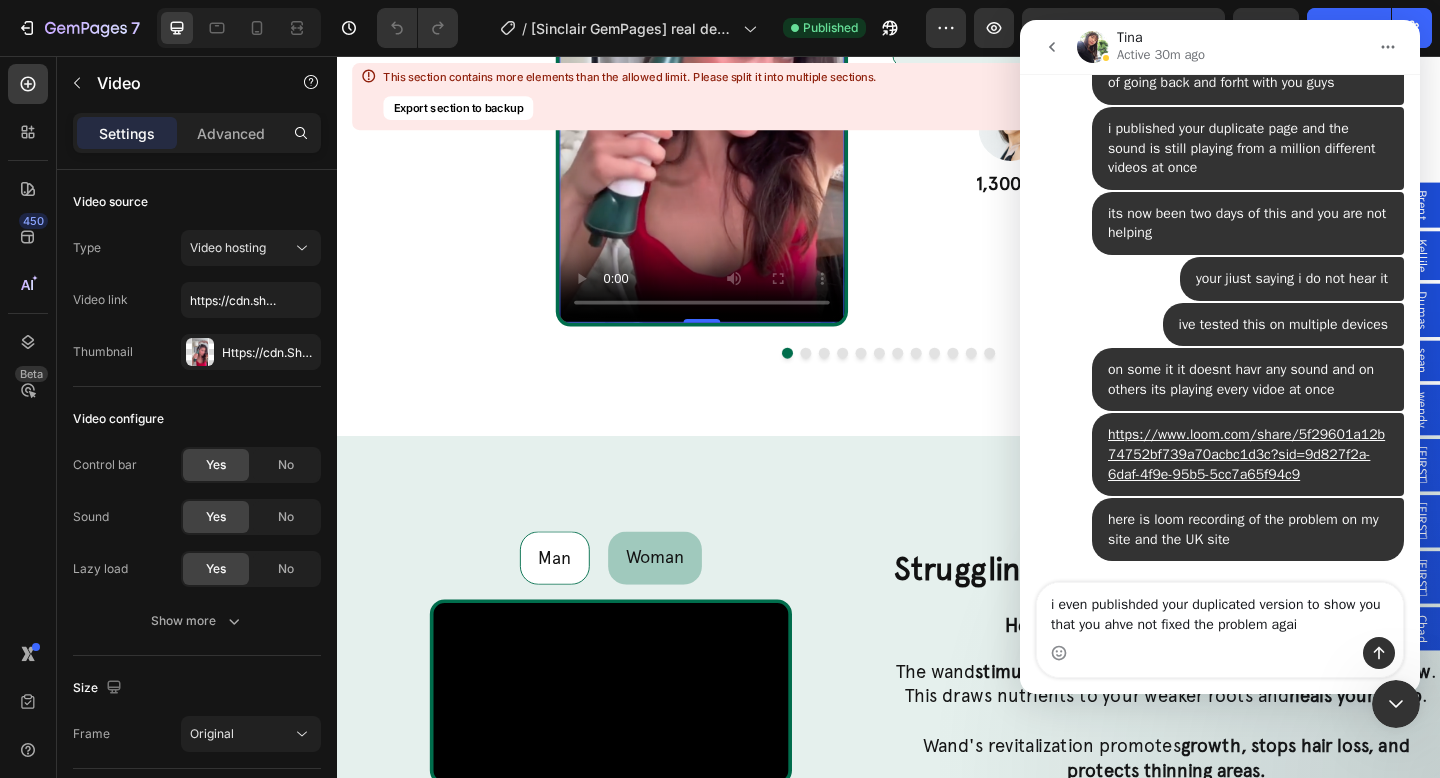 type on "i even publishded your duplicated version to show you that you ahve not fixed the problem again" 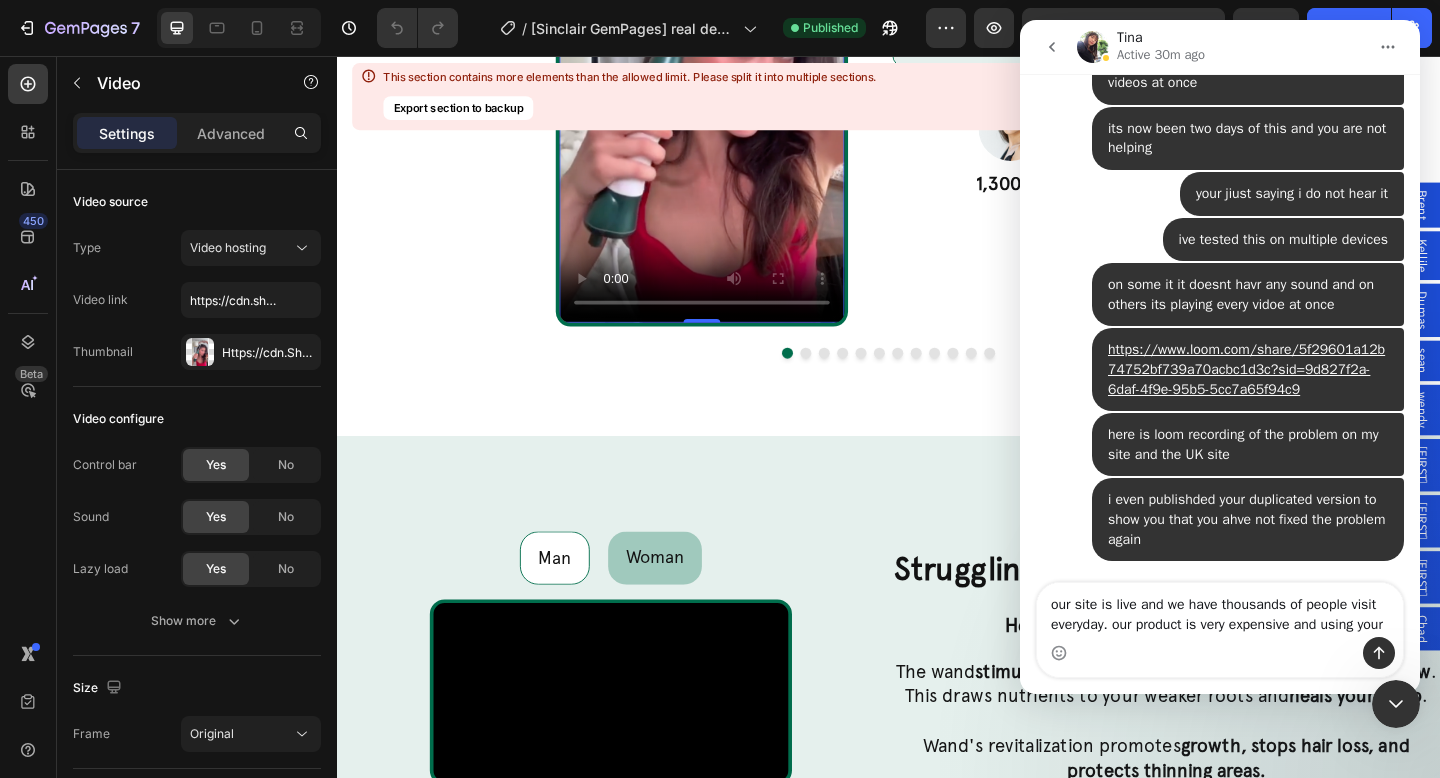 scroll, scrollTop: 6543, scrollLeft: 0, axis: vertical 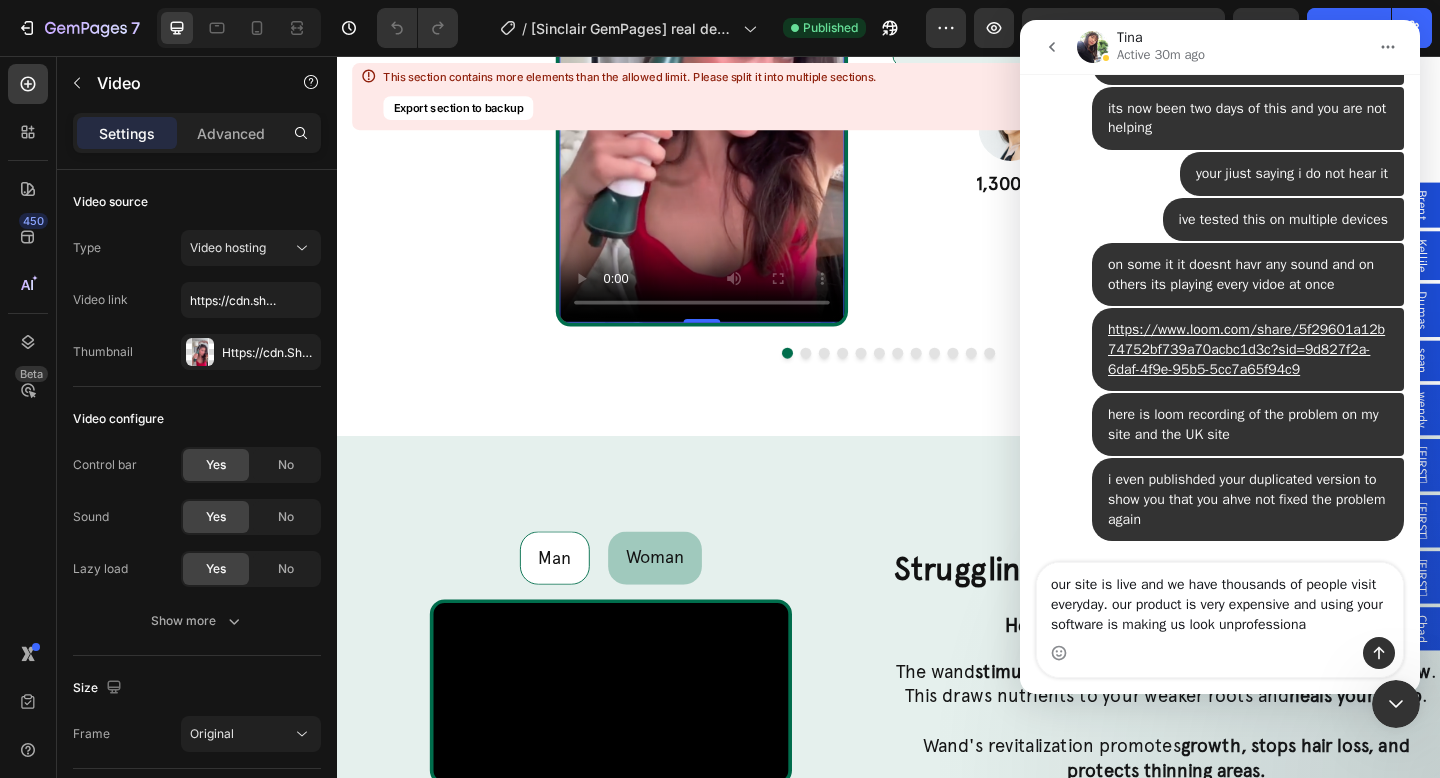 type on "our site is live and we have thousands of people visit everyday. our product is very expensive and using your software is making us look unprofessional" 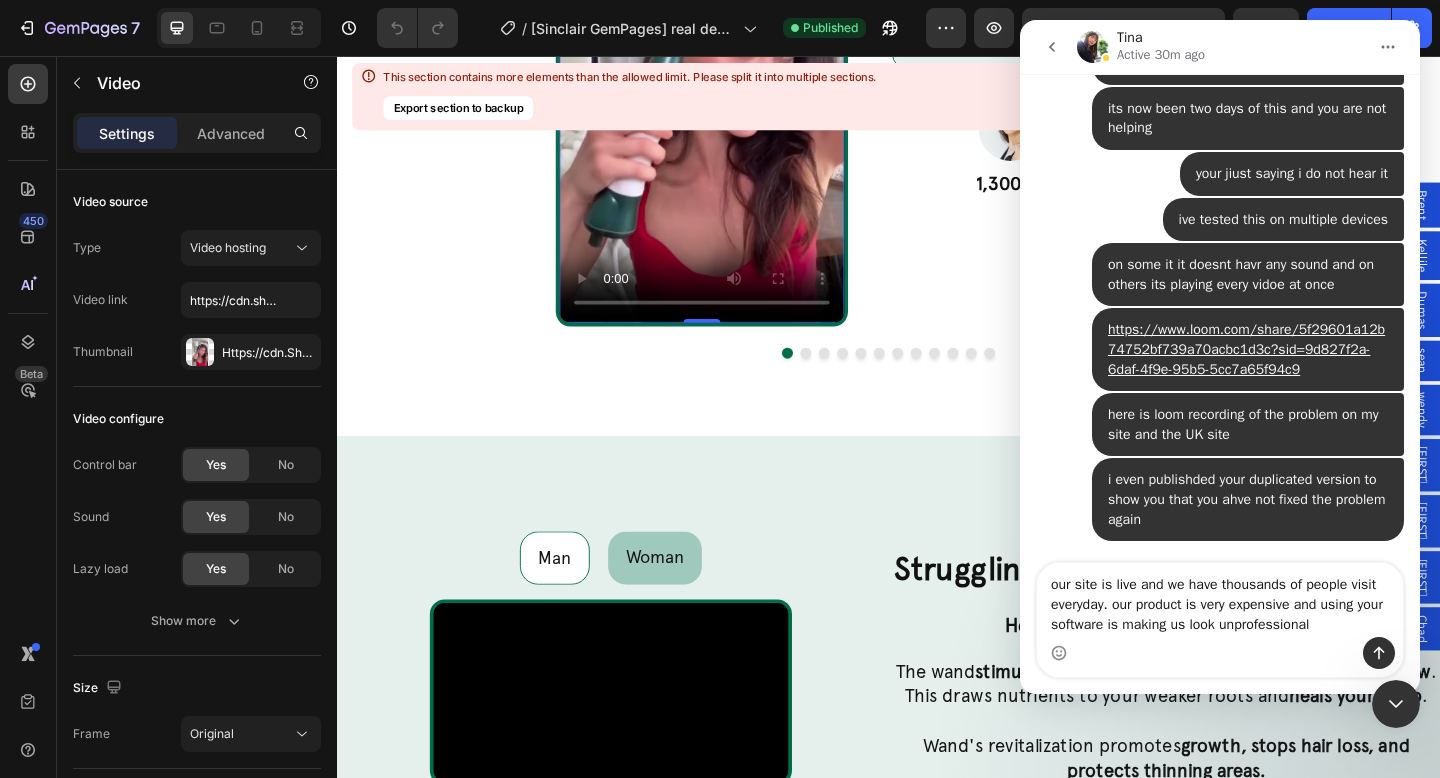 type 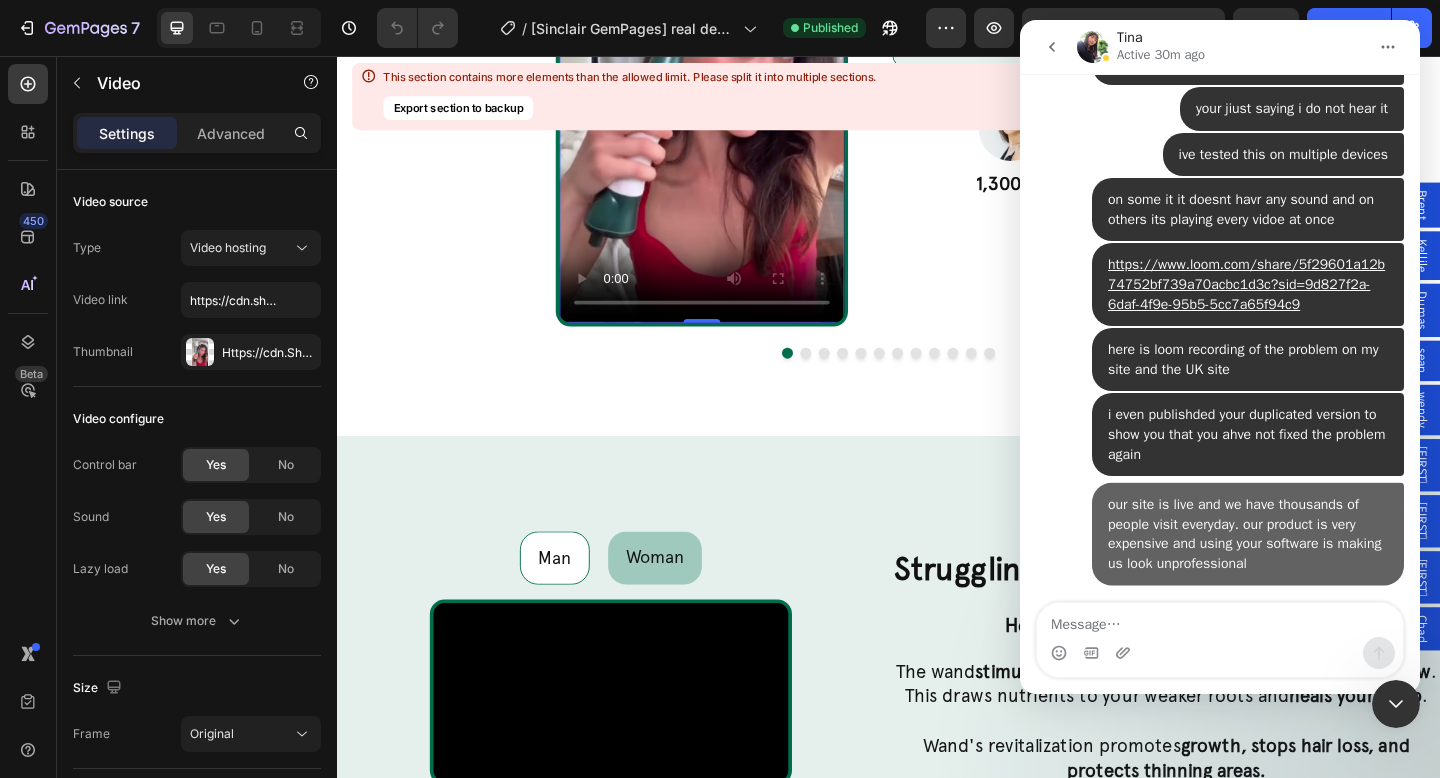 scroll, scrollTop: 6608, scrollLeft: 0, axis: vertical 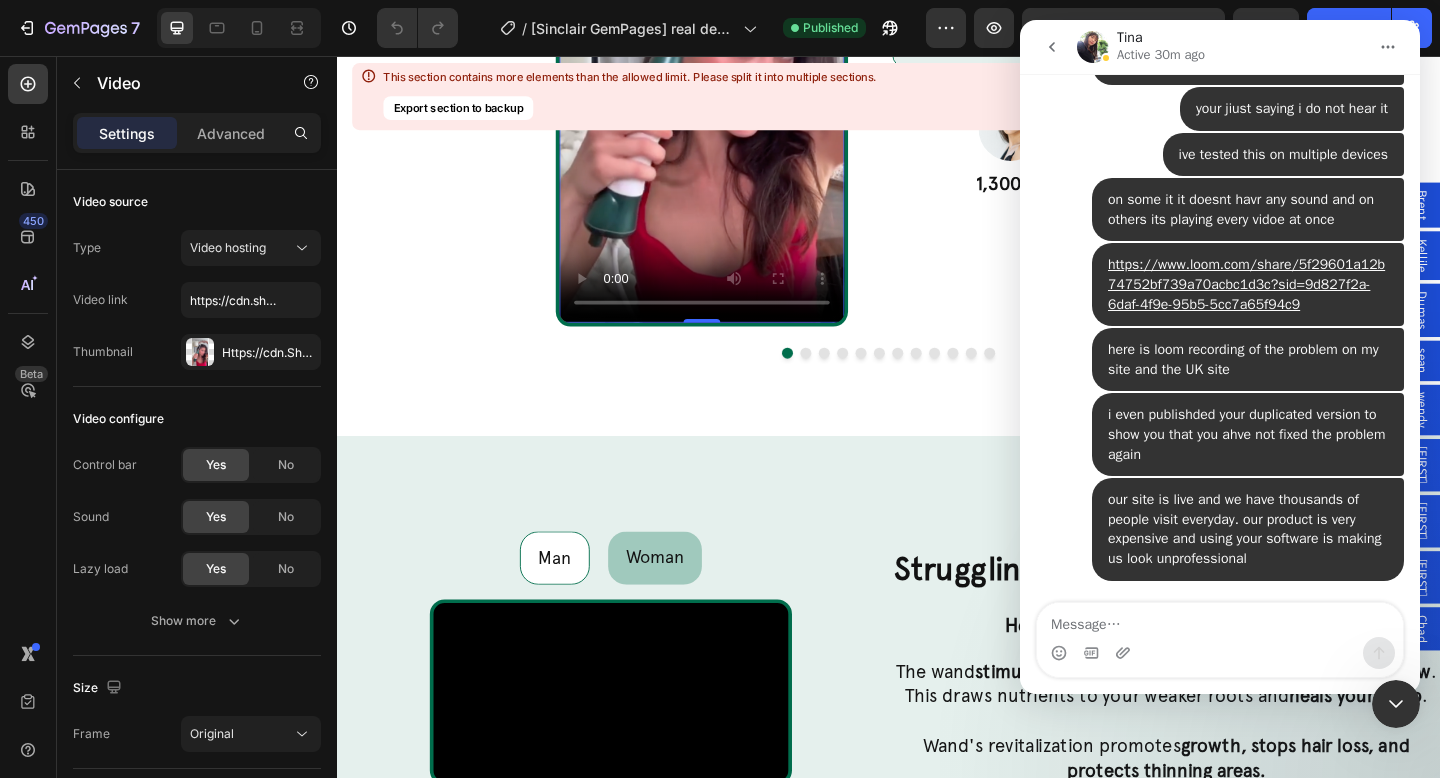 click at bounding box center [1396, 704] 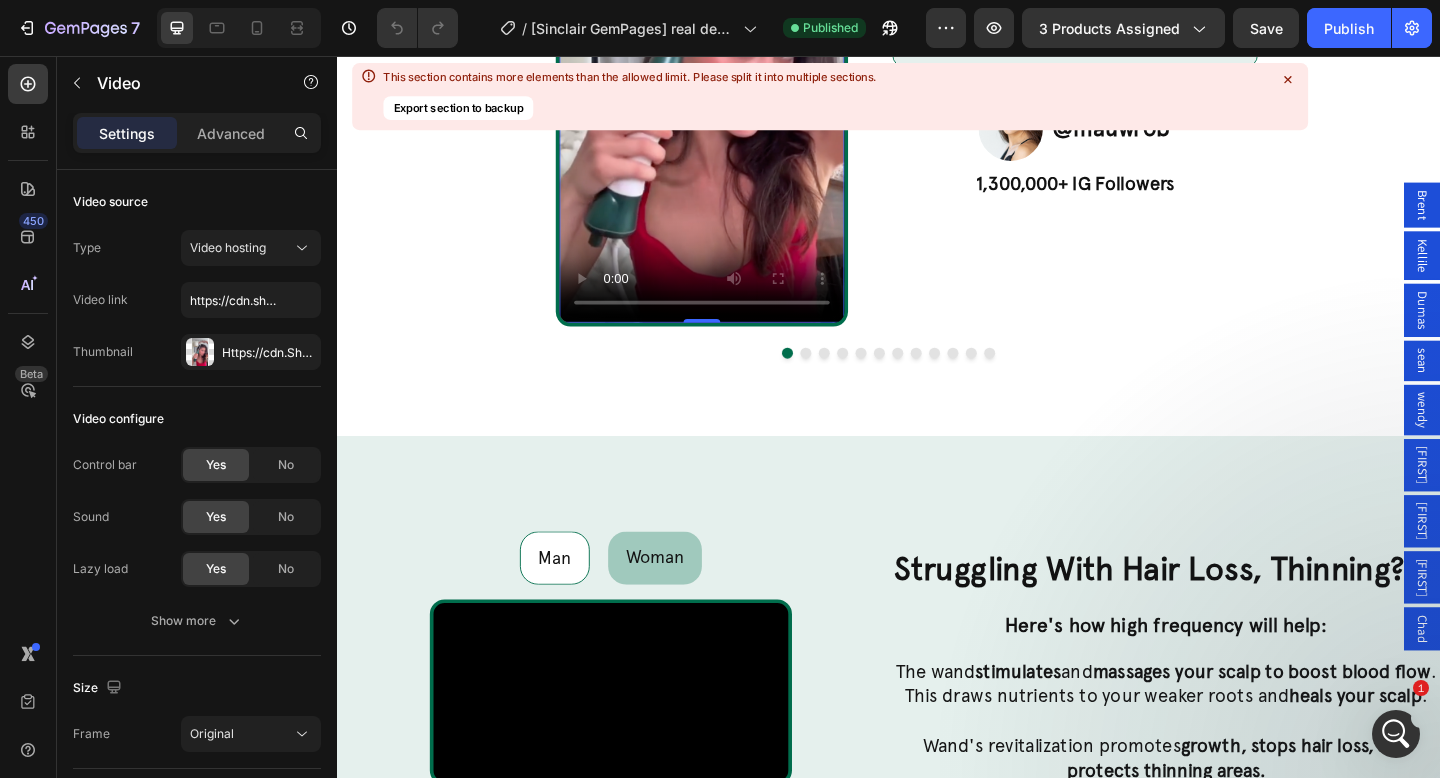 scroll, scrollTop: 0, scrollLeft: 0, axis: both 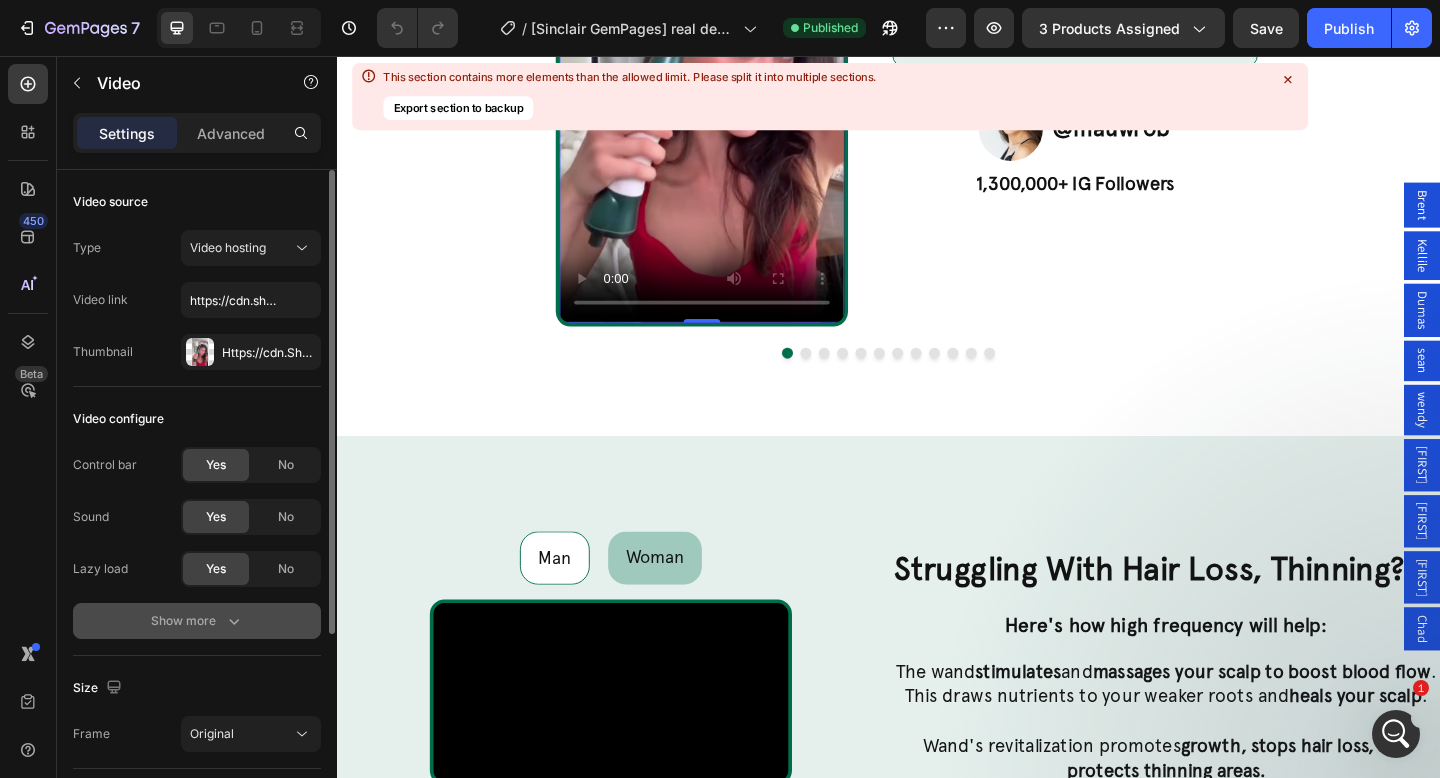 click on "Show more" at bounding box center [197, 621] 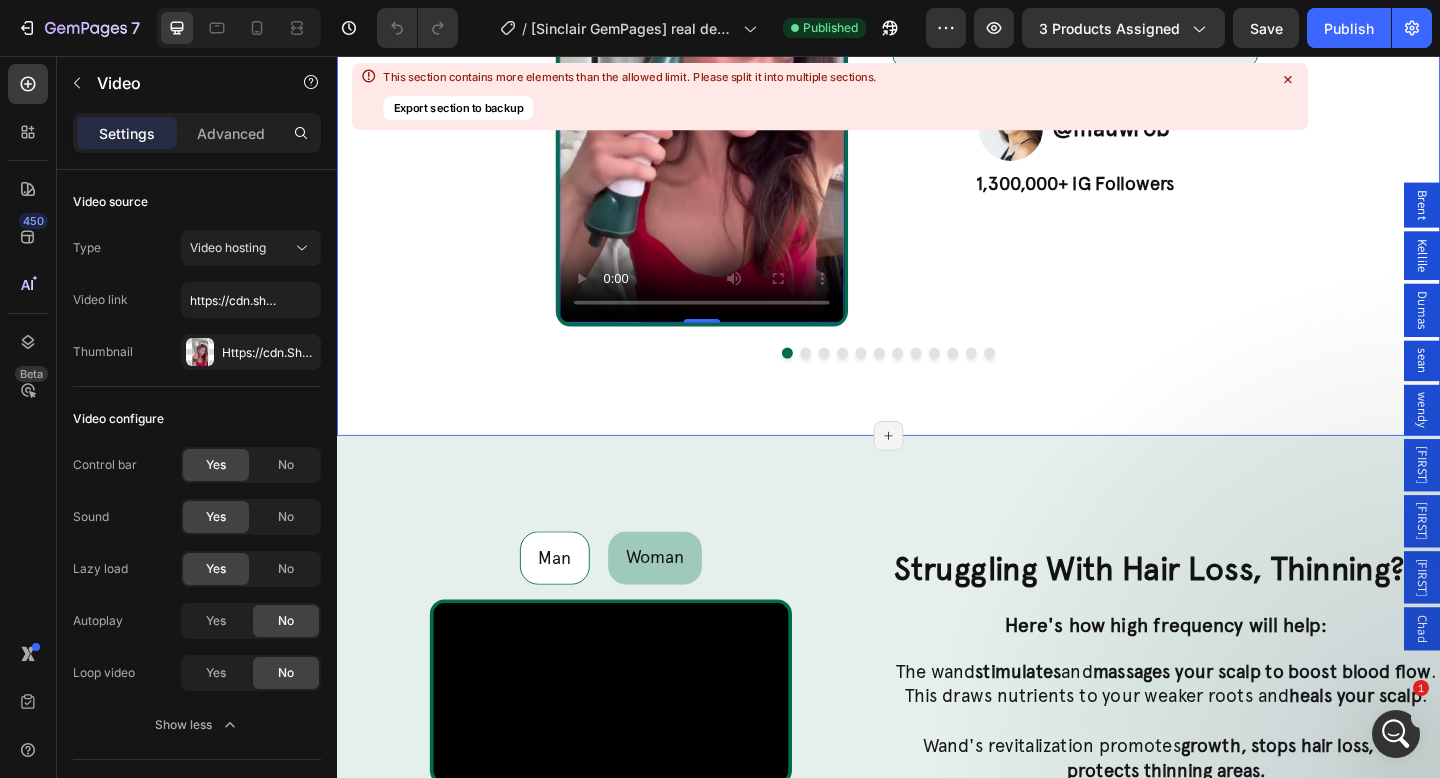 click 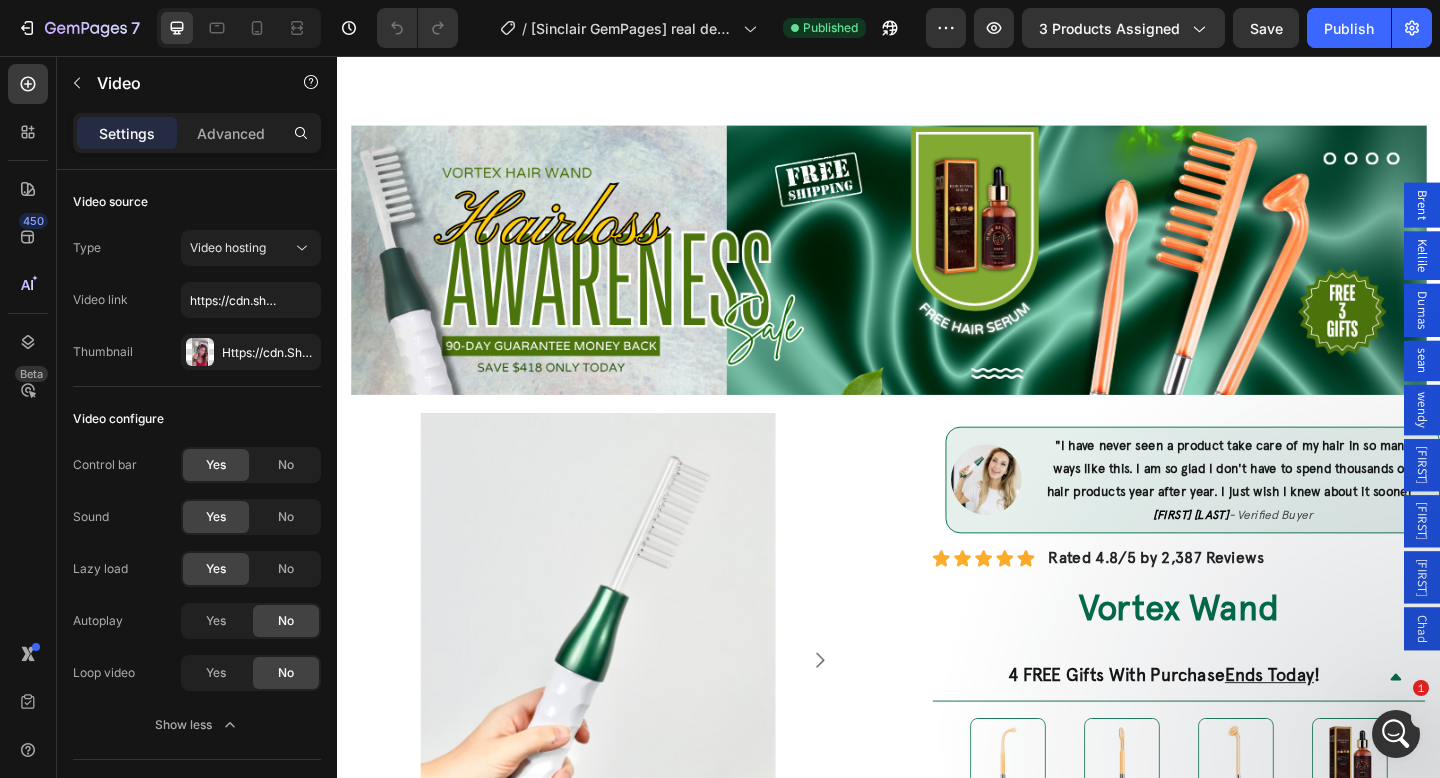 scroll, scrollTop: 0, scrollLeft: 0, axis: both 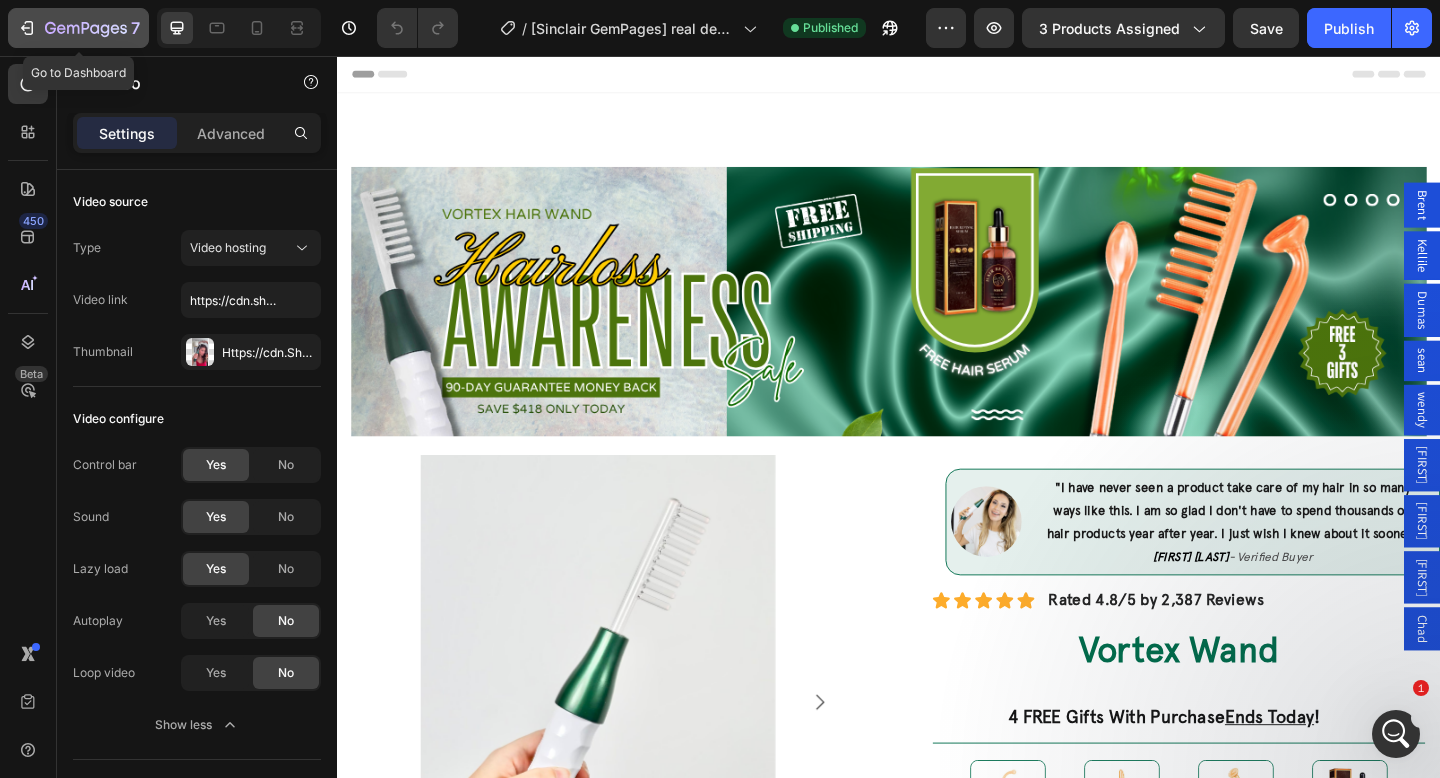 click 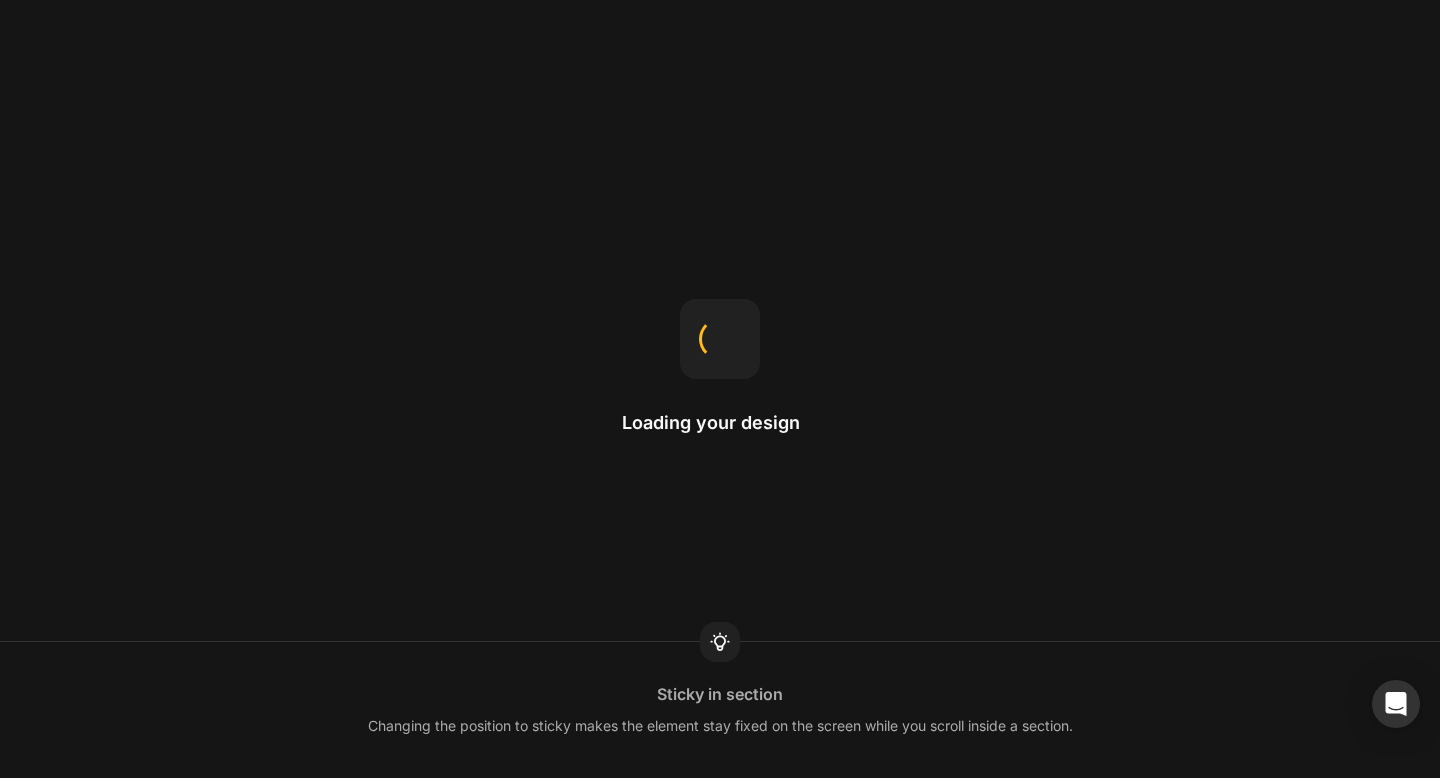 scroll, scrollTop: 0, scrollLeft: 0, axis: both 